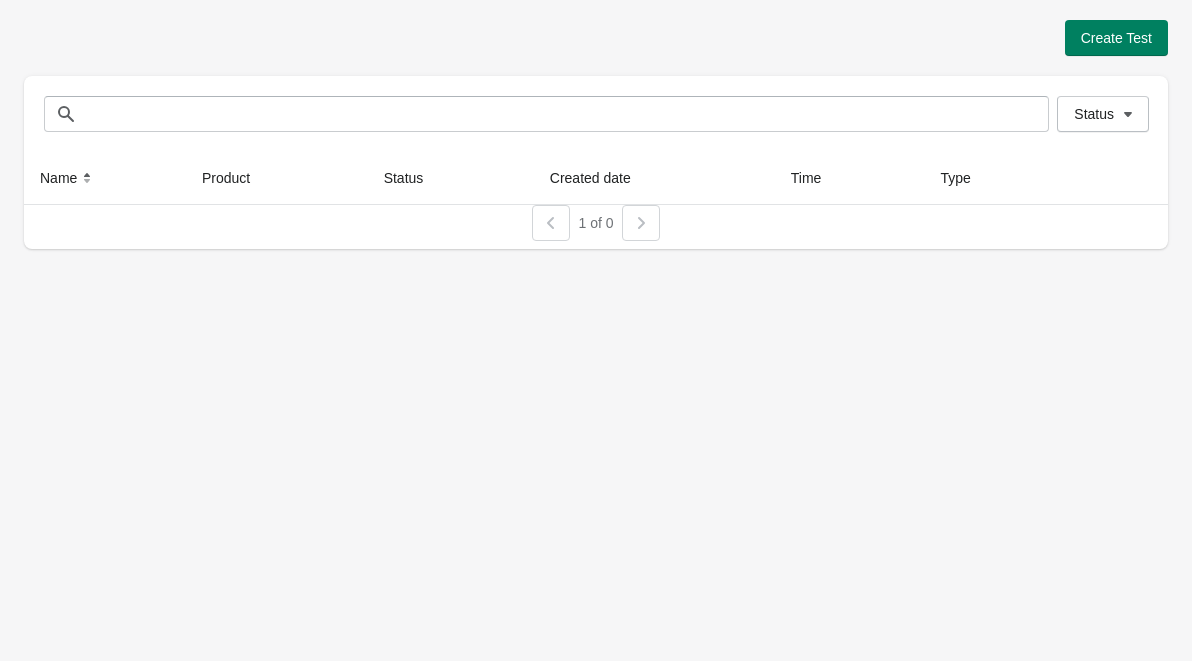 scroll, scrollTop: 0, scrollLeft: 0, axis: both 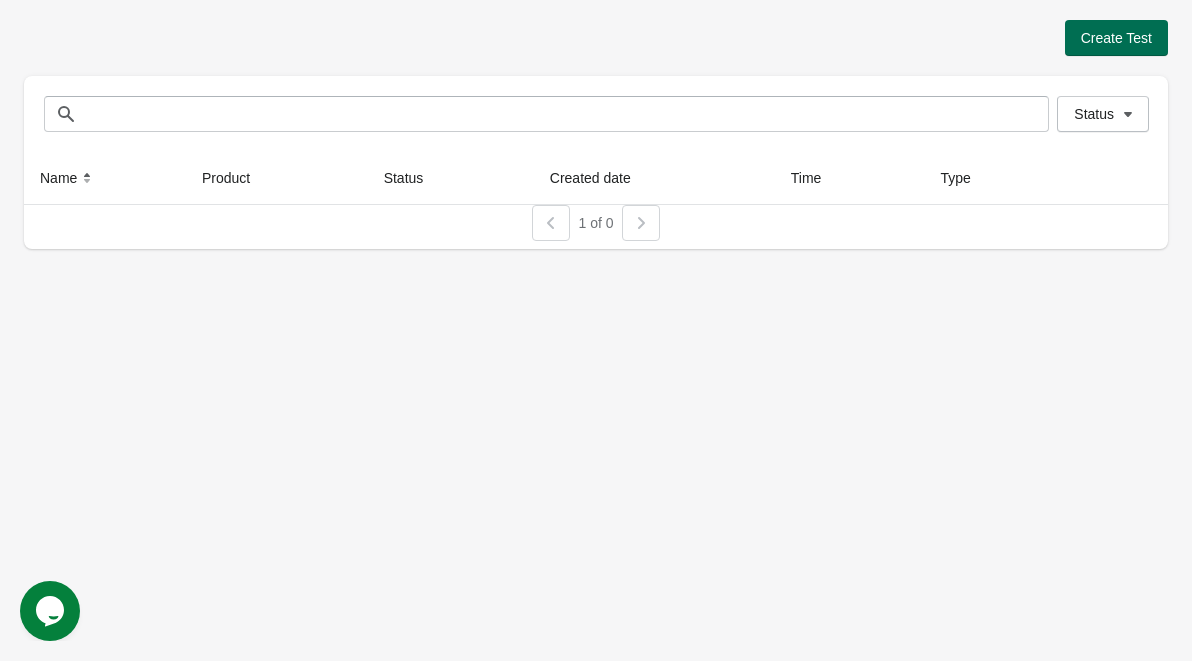 click on "Create Test" at bounding box center [1116, 38] 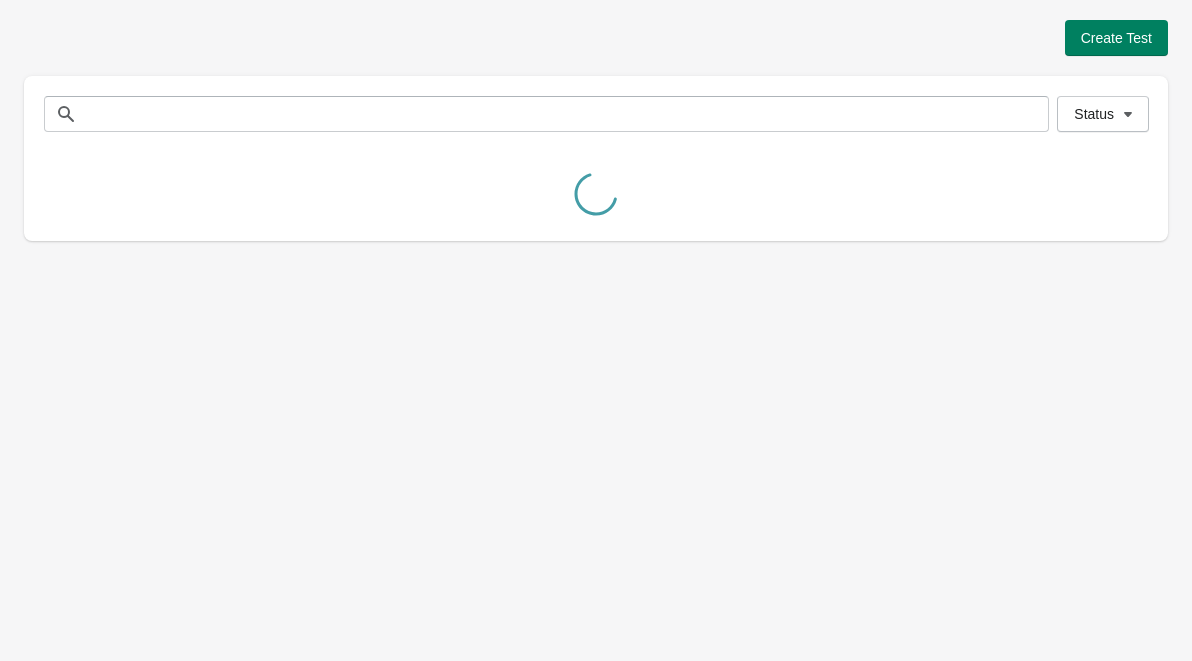 scroll, scrollTop: 0, scrollLeft: 0, axis: both 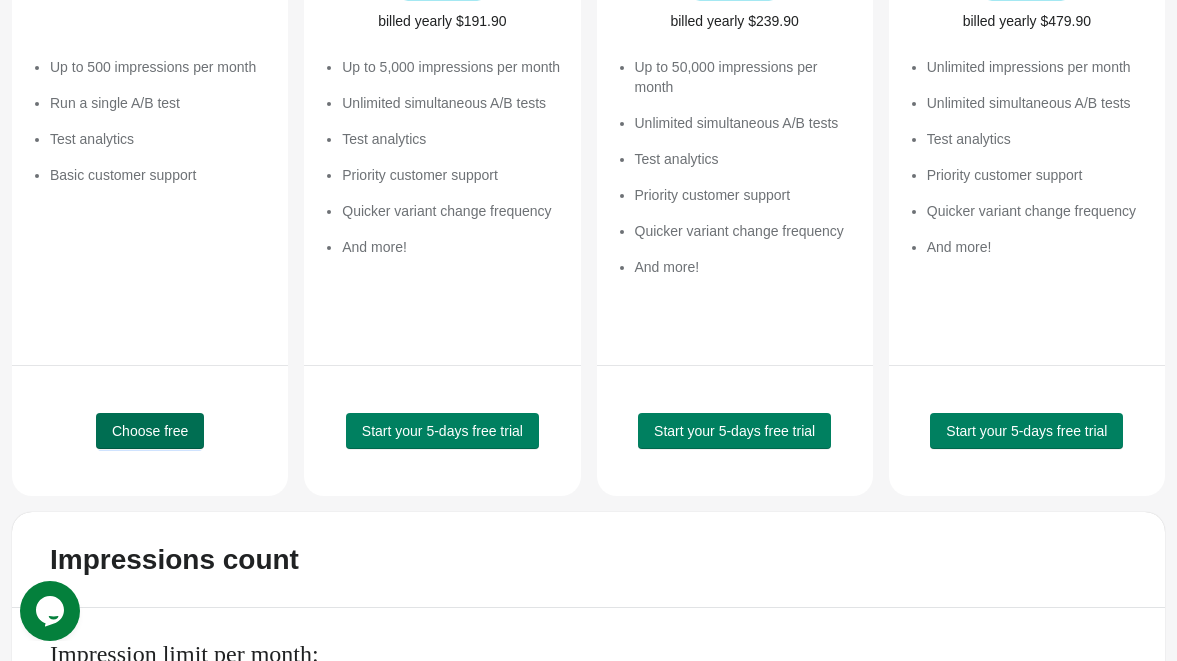 click on "Choose free" at bounding box center [150, 431] 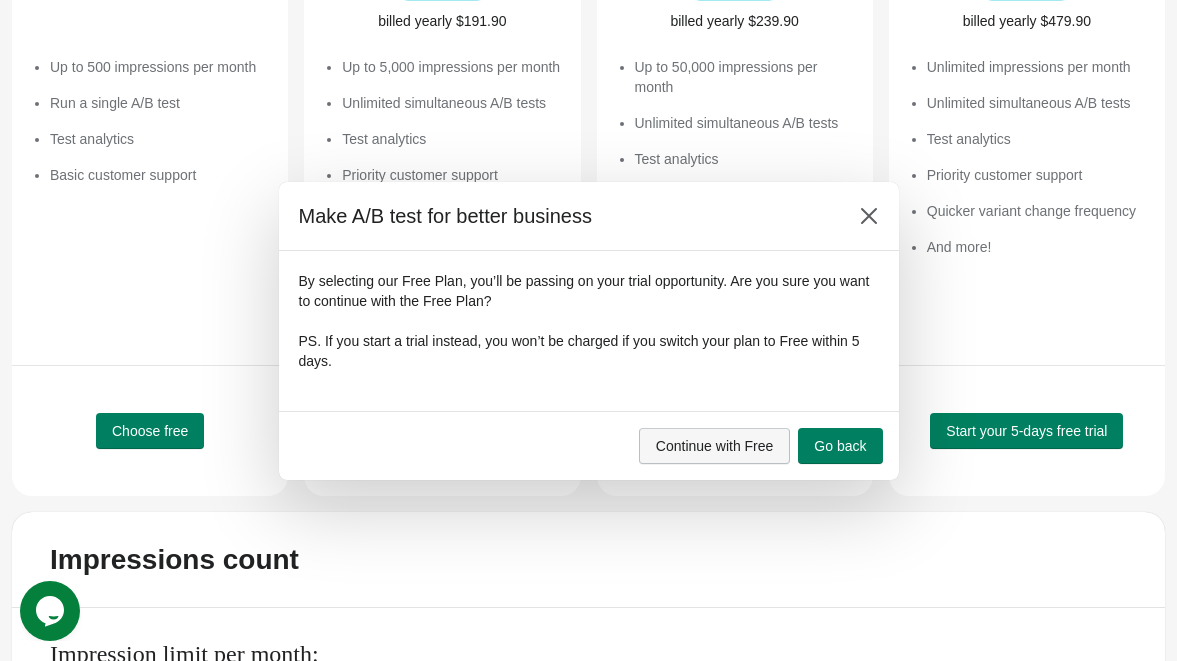 click on "Continue with Free" at bounding box center (715, 446) 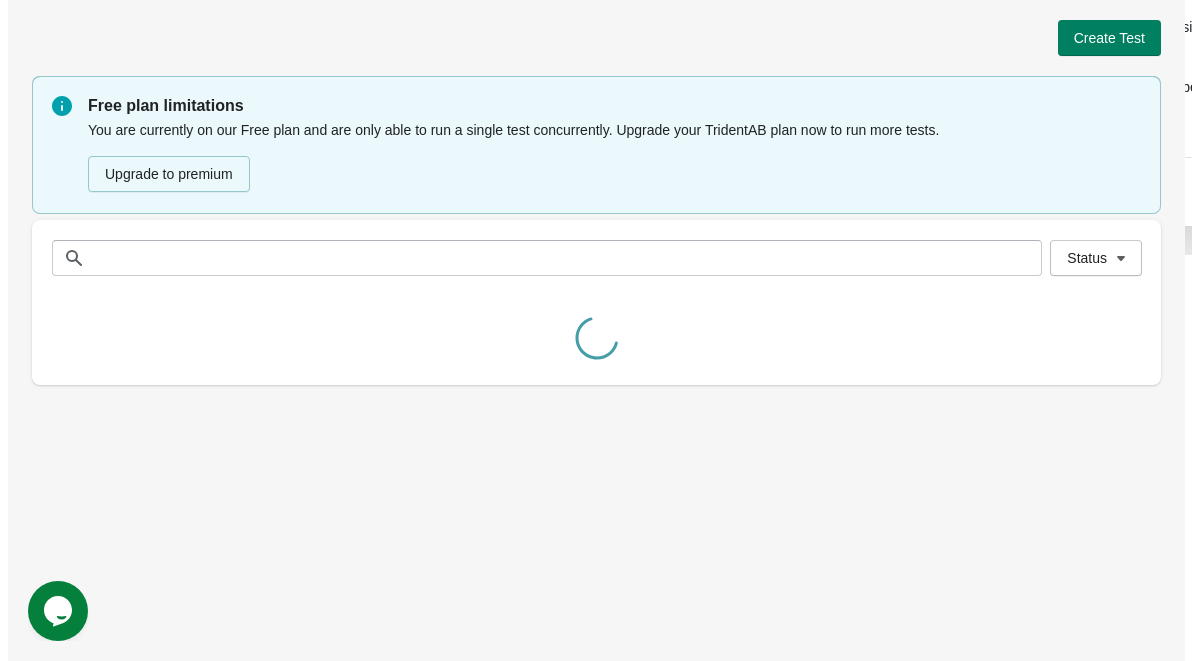 scroll, scrollTop: 0, scrollLeft: 0, axis: both 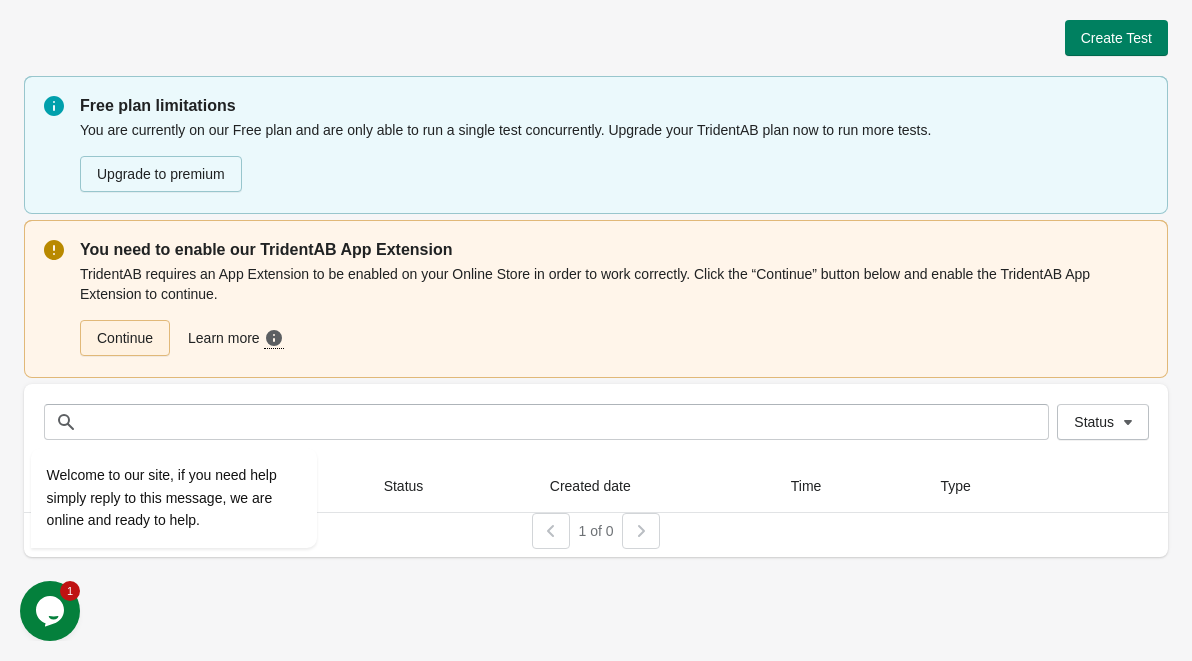 click on "Continue" at bounding box center (125, 338) 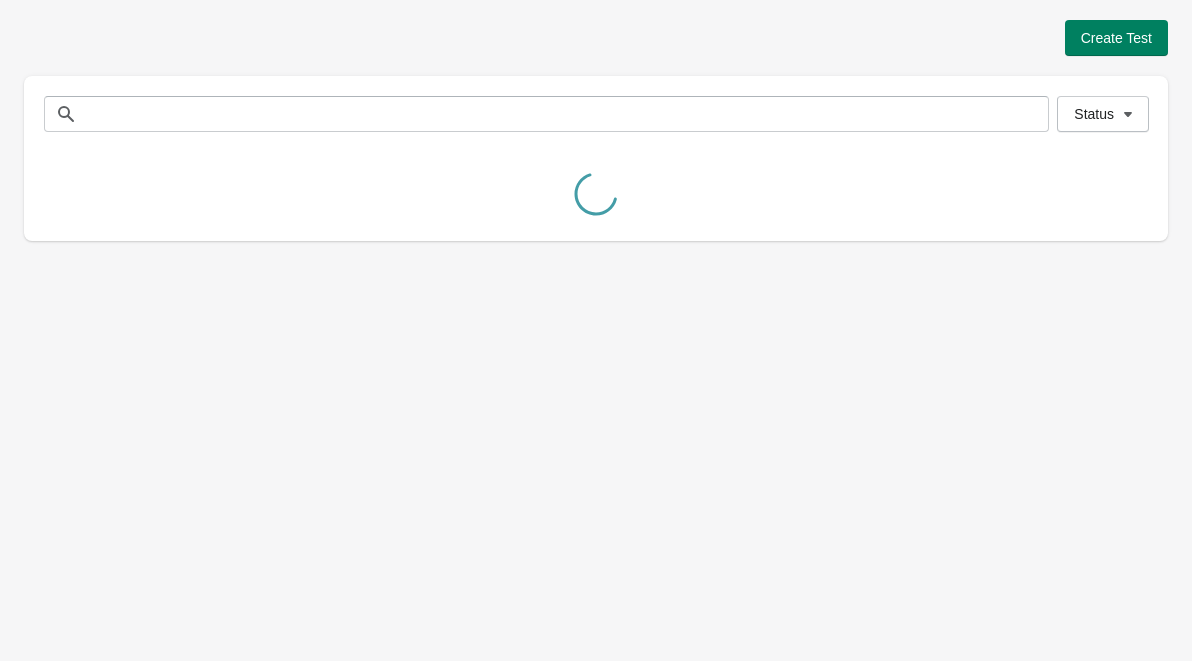 scroll, scrollTop: 0, scrollLeft: 0, axis: both 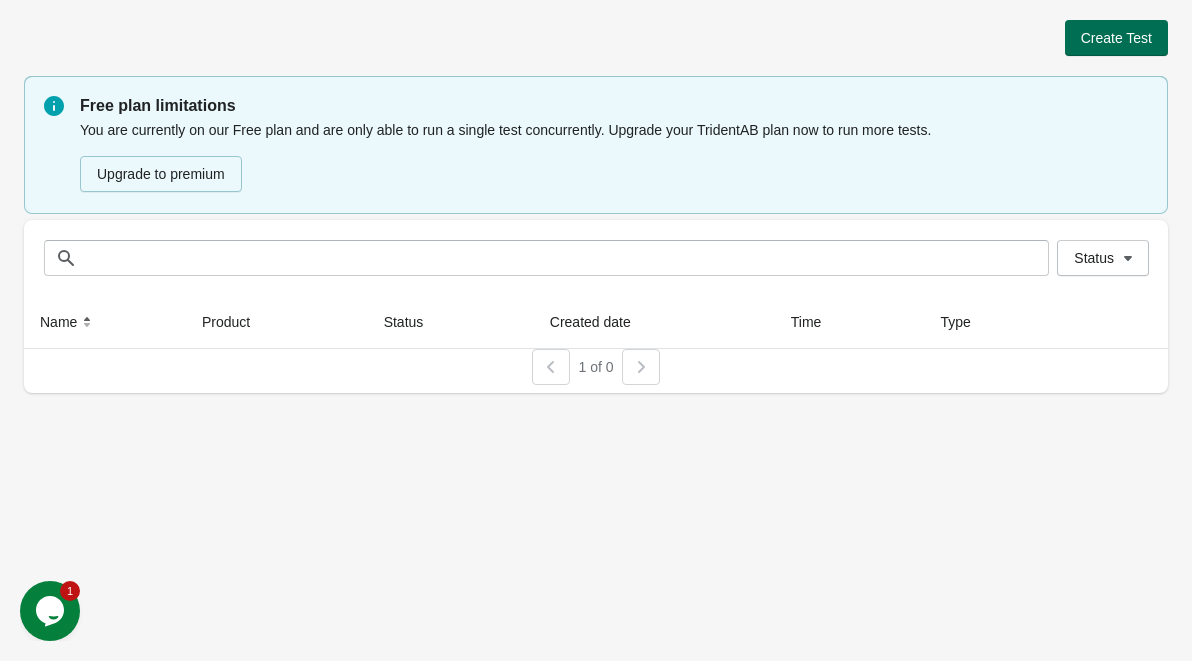 click on "Create Test" at bounding box center (1116, 38) 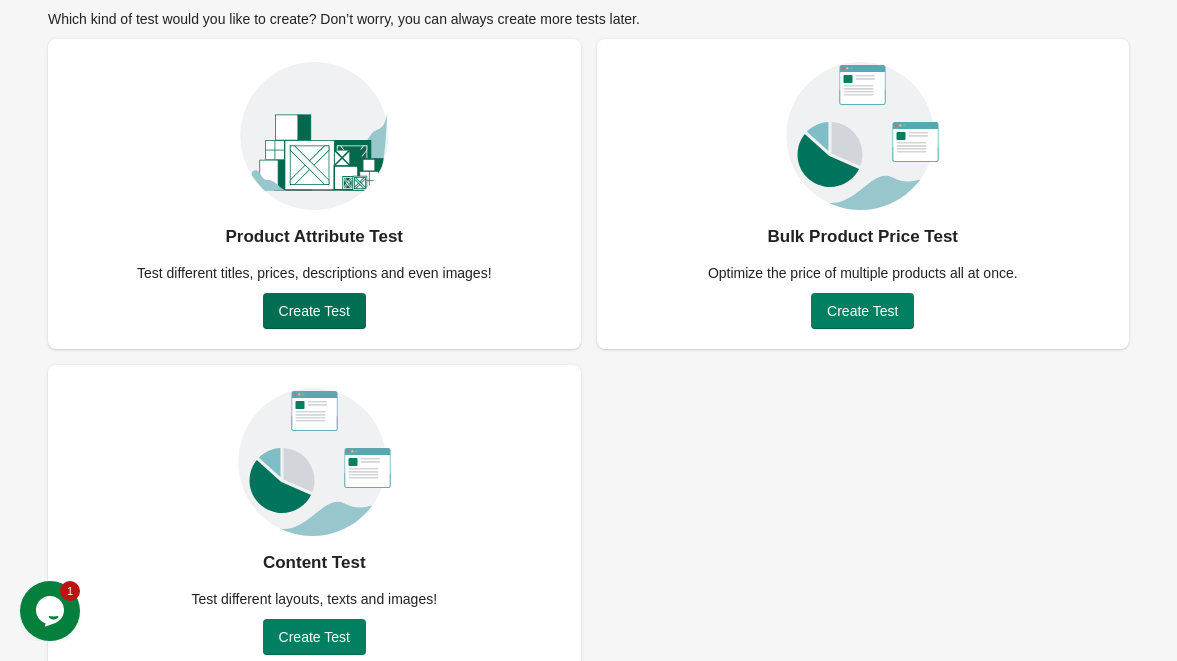 scroll, scrollTop: 147, scrollLeft: 0, axis: vertical 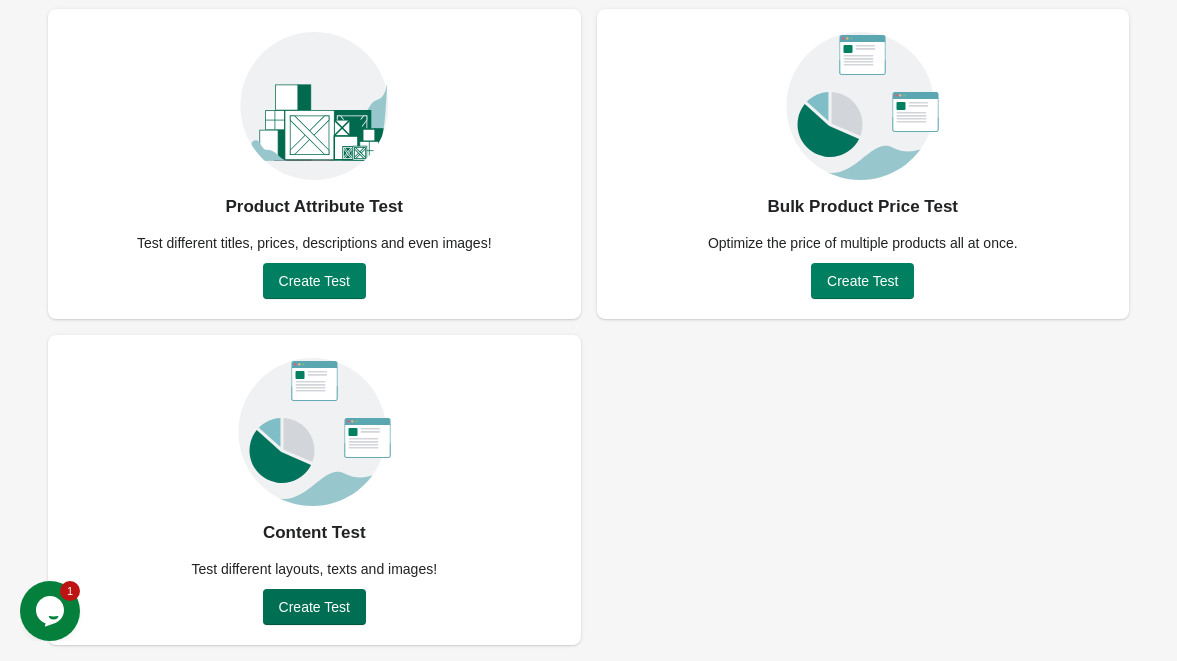 click on "Create Test" at bounding box center [314, 607] 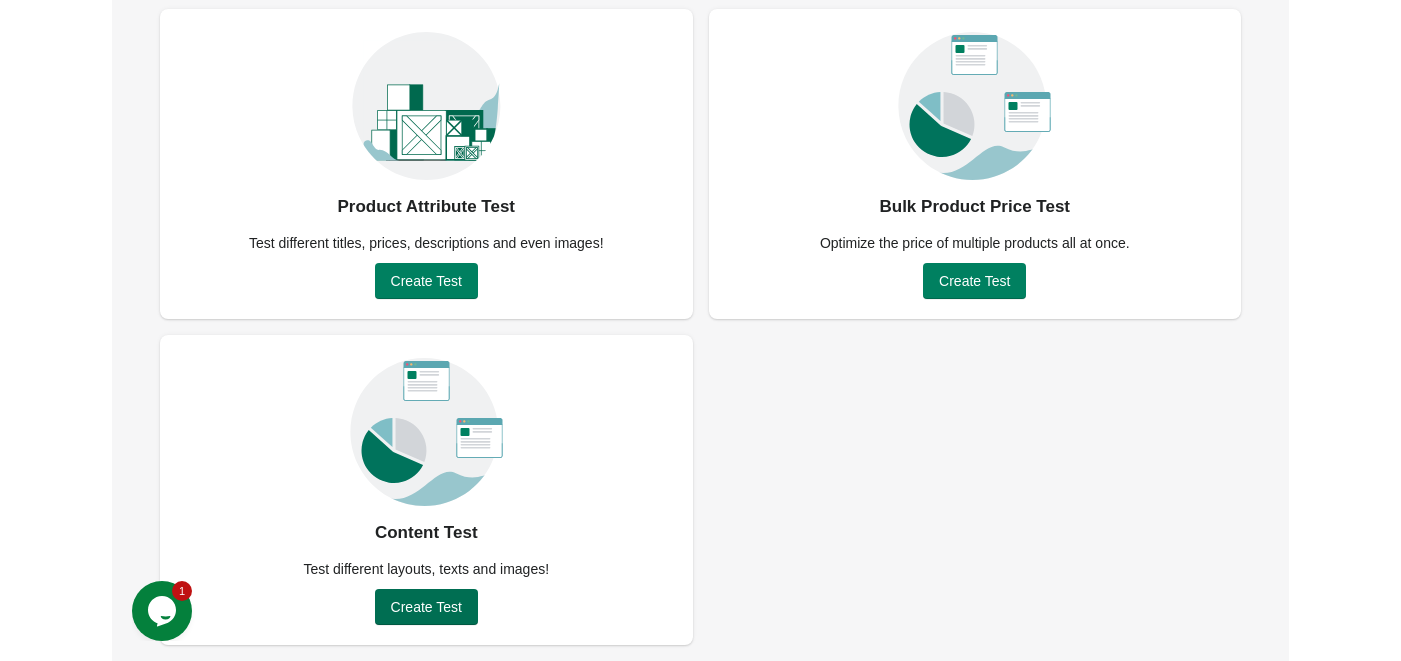 scroll, scrollTop: 0, scrollLeft: 0, axis: both 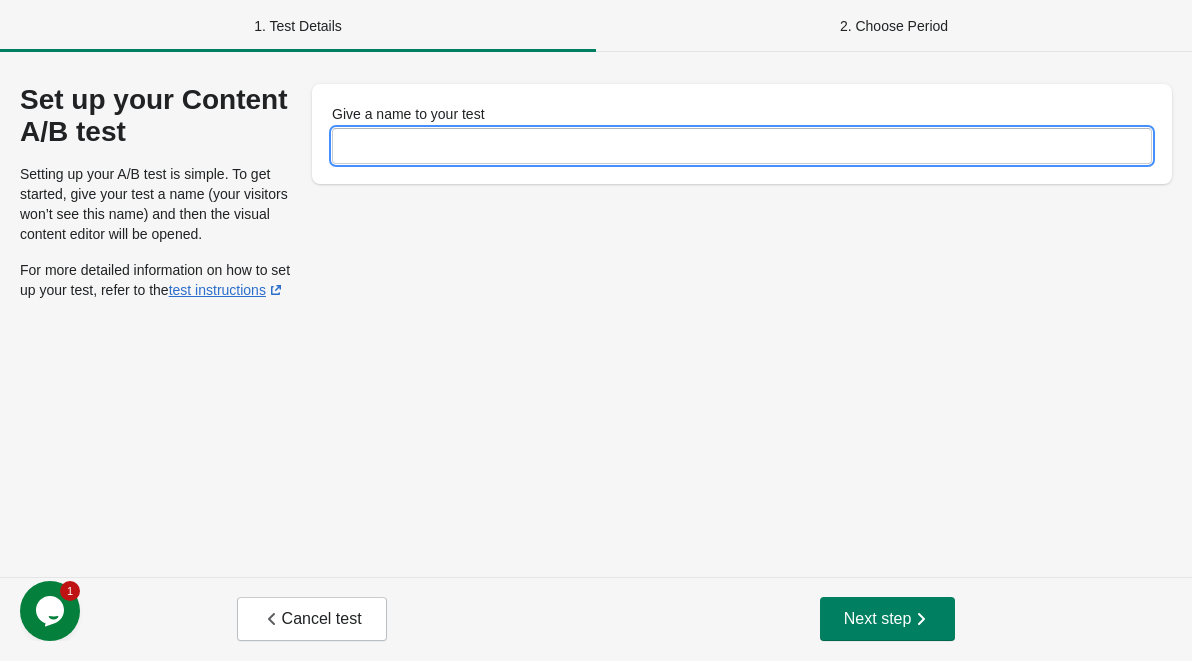 click on "Give a name to your test" at bounding box center (742, 146) 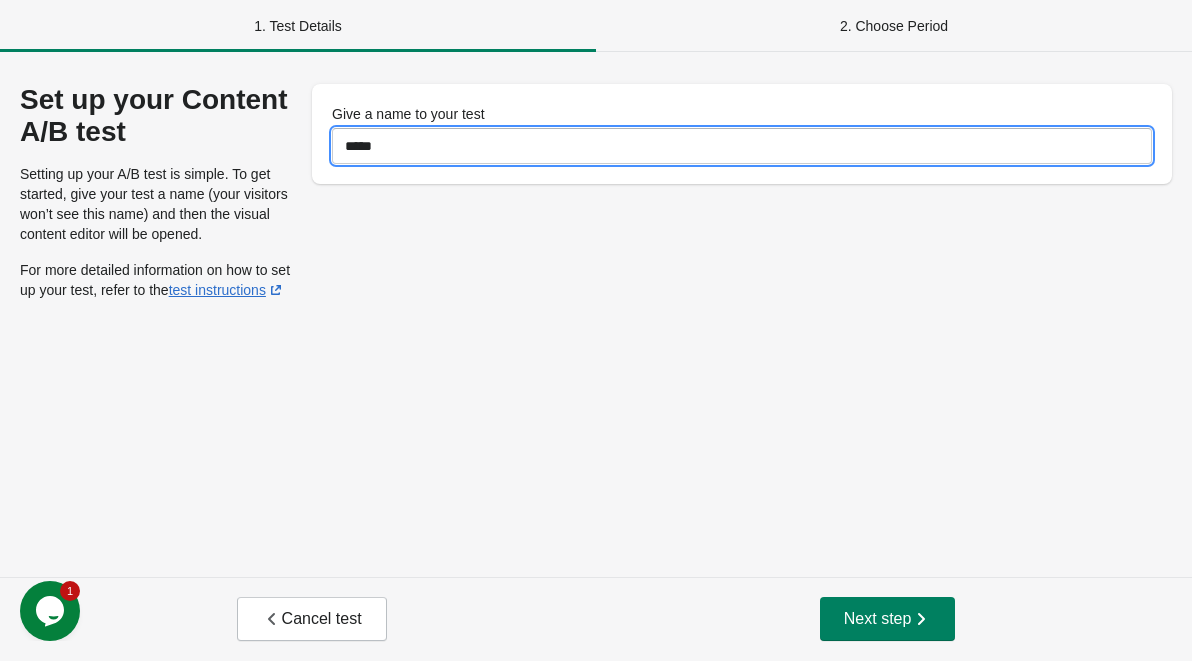 type on "******" 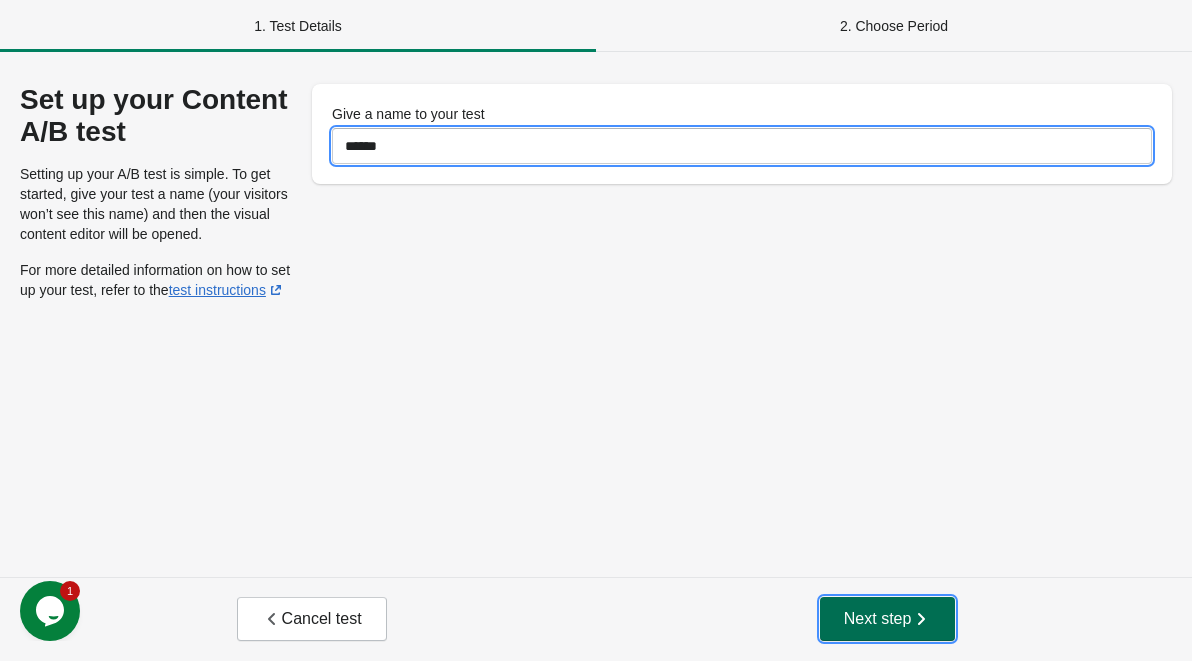 click on "Next step" at bounding box center [888, 619] 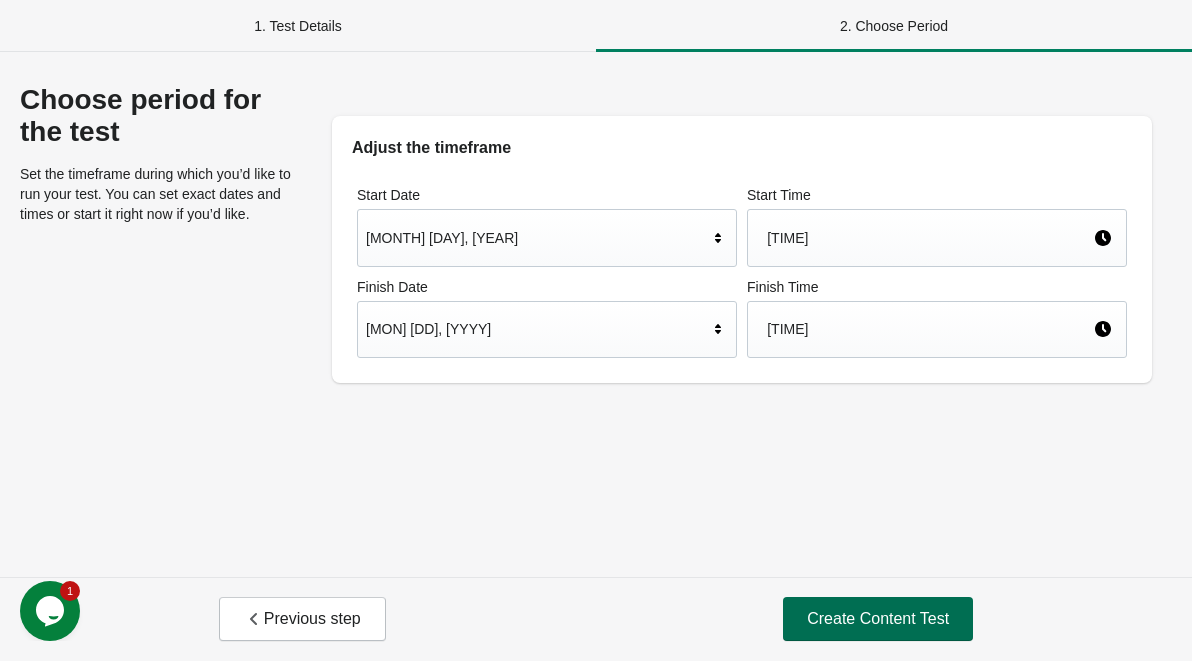 click on "Create Content Test" at bounding box center [878, 619] 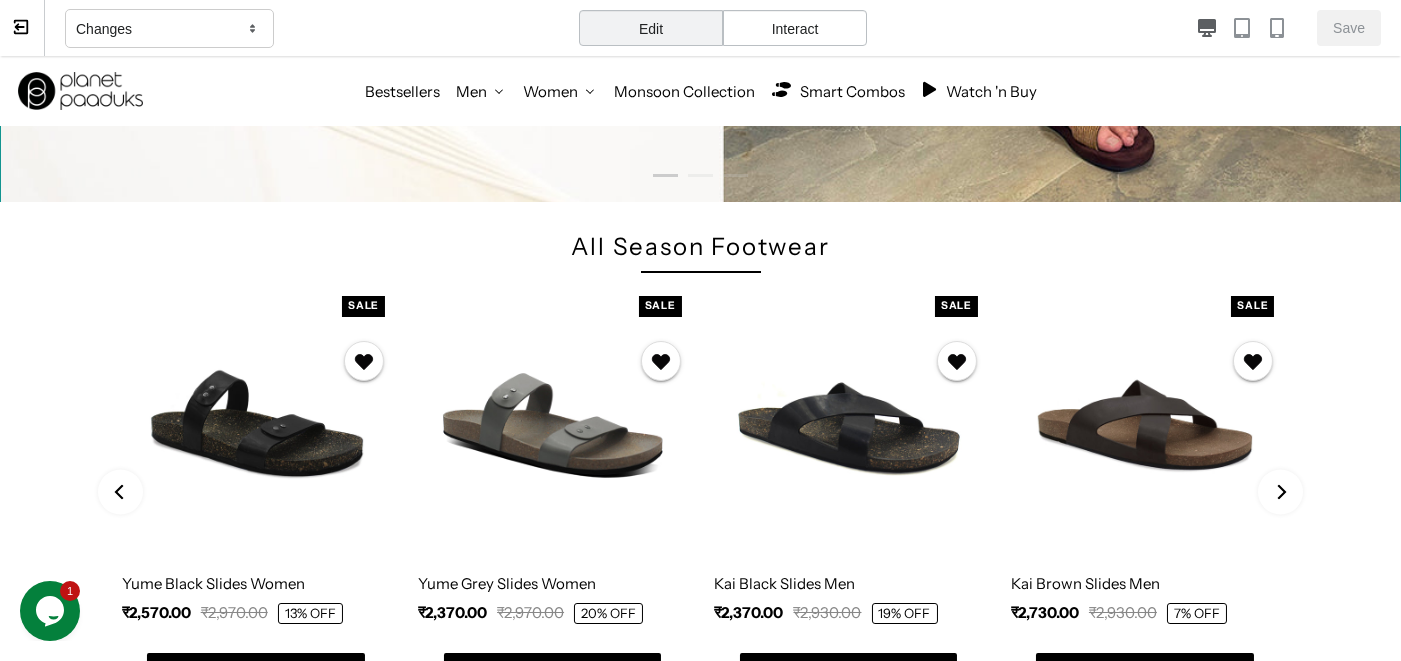 scroll, scrollTop: 623, scrollLeft: 0, axis: vertical 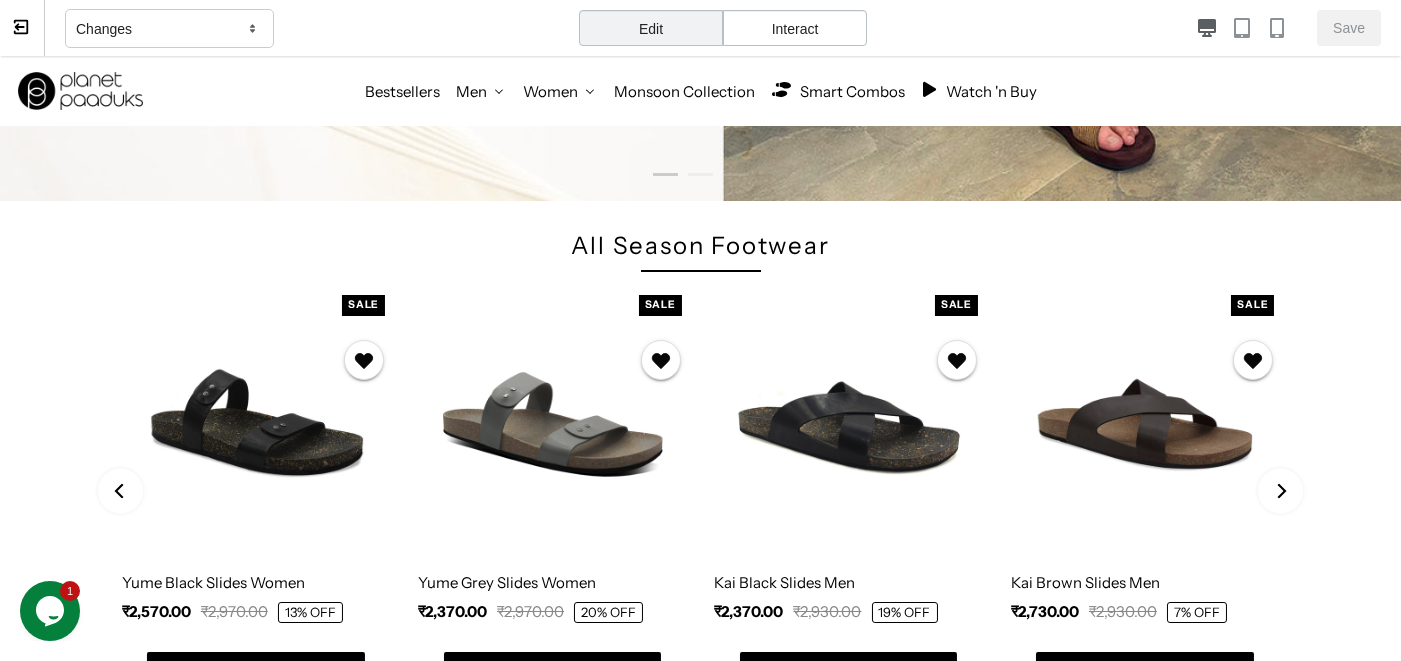 click on "Changes" at bounding box center (169, 29) 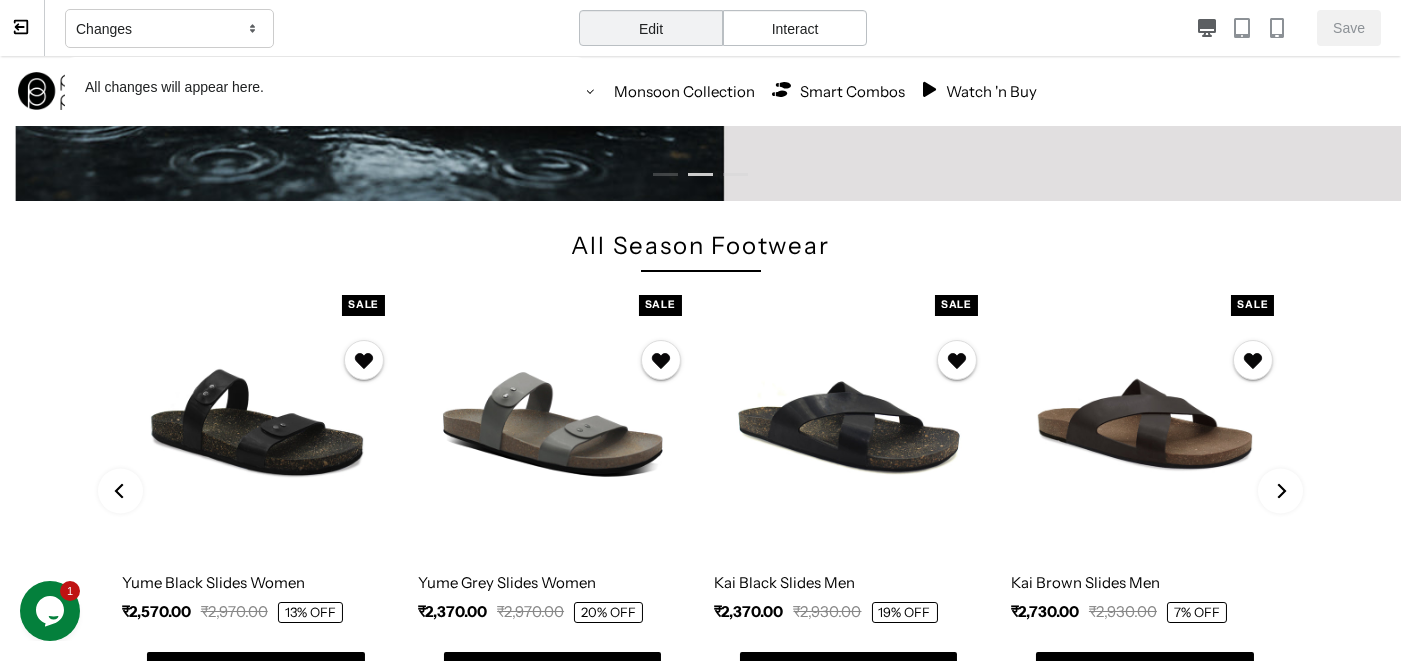 click on "Changes" at bounding box center [169, 29] 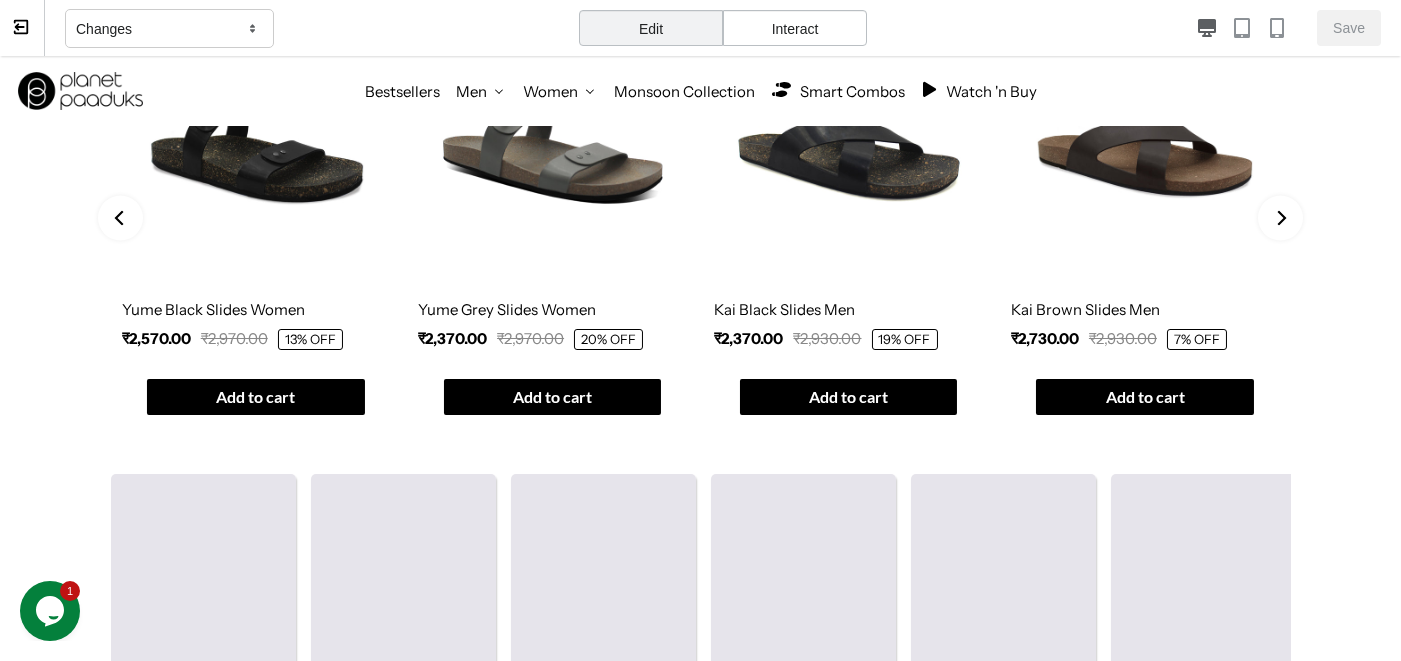 scroll, scrollTop: 895, scrollLeft: 0, axis: vertical 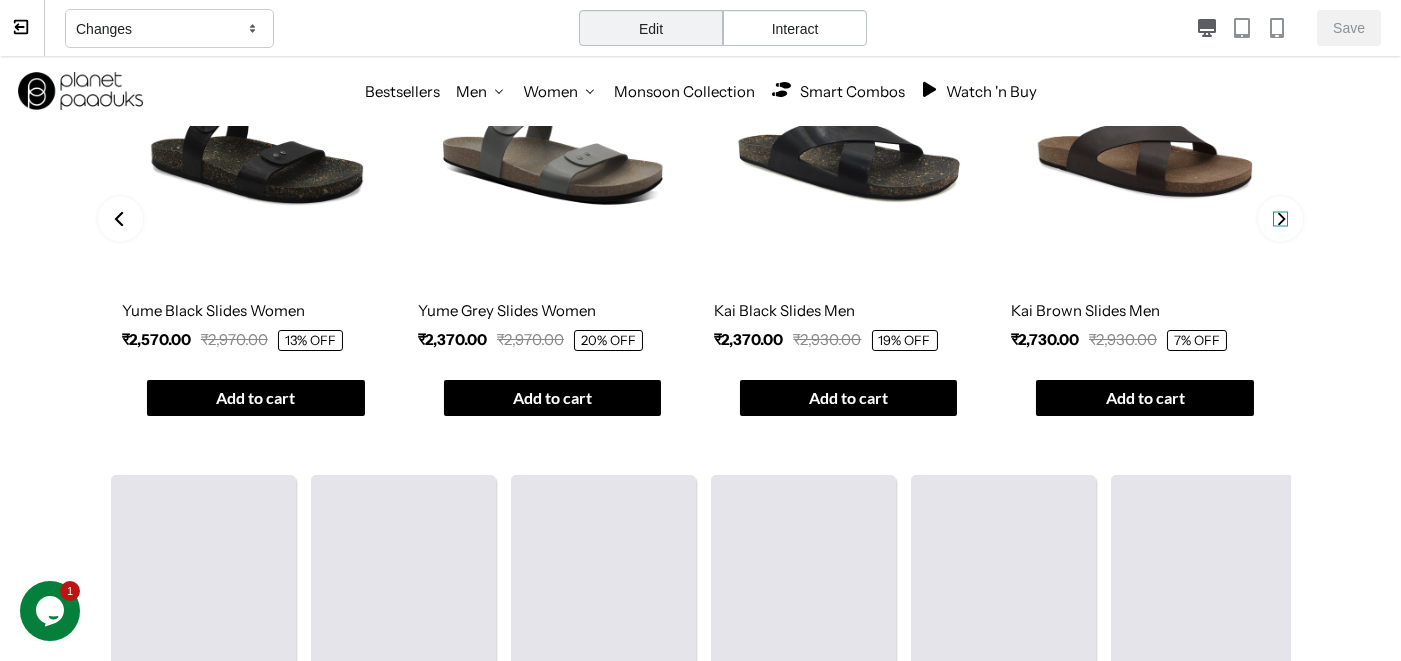 click 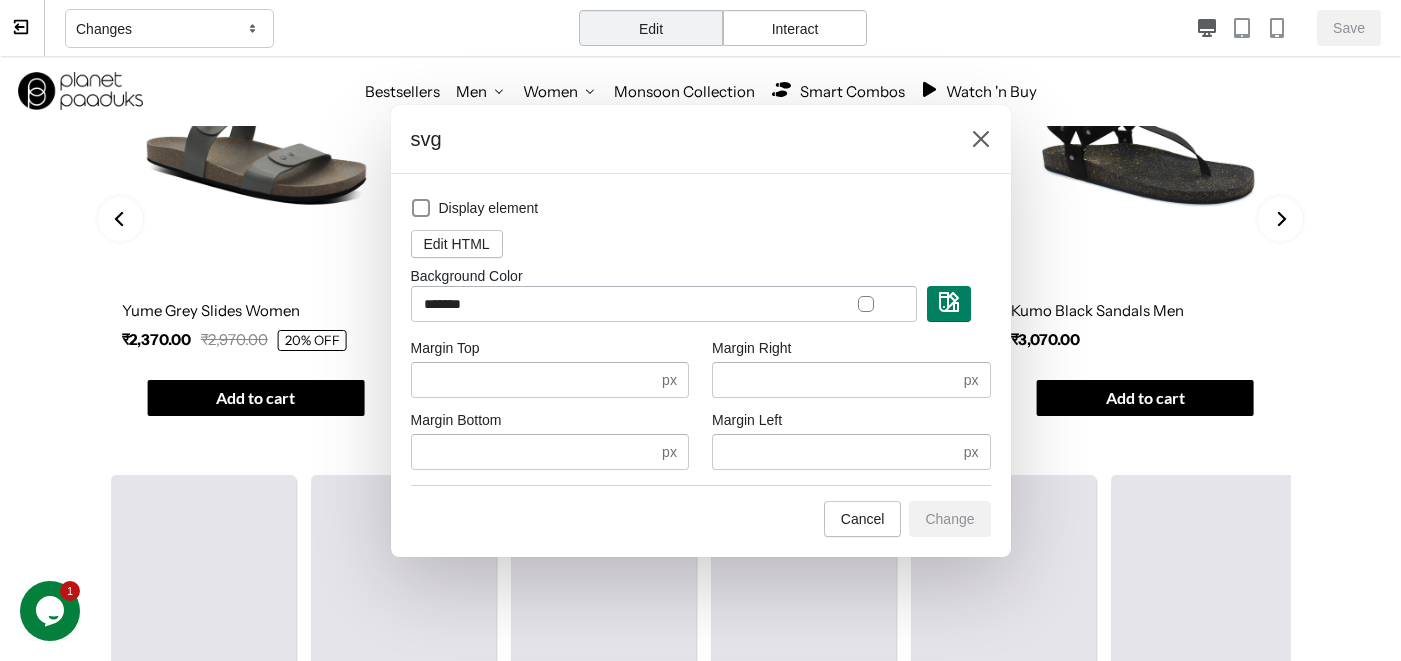 click at bounding box center [700, 330] 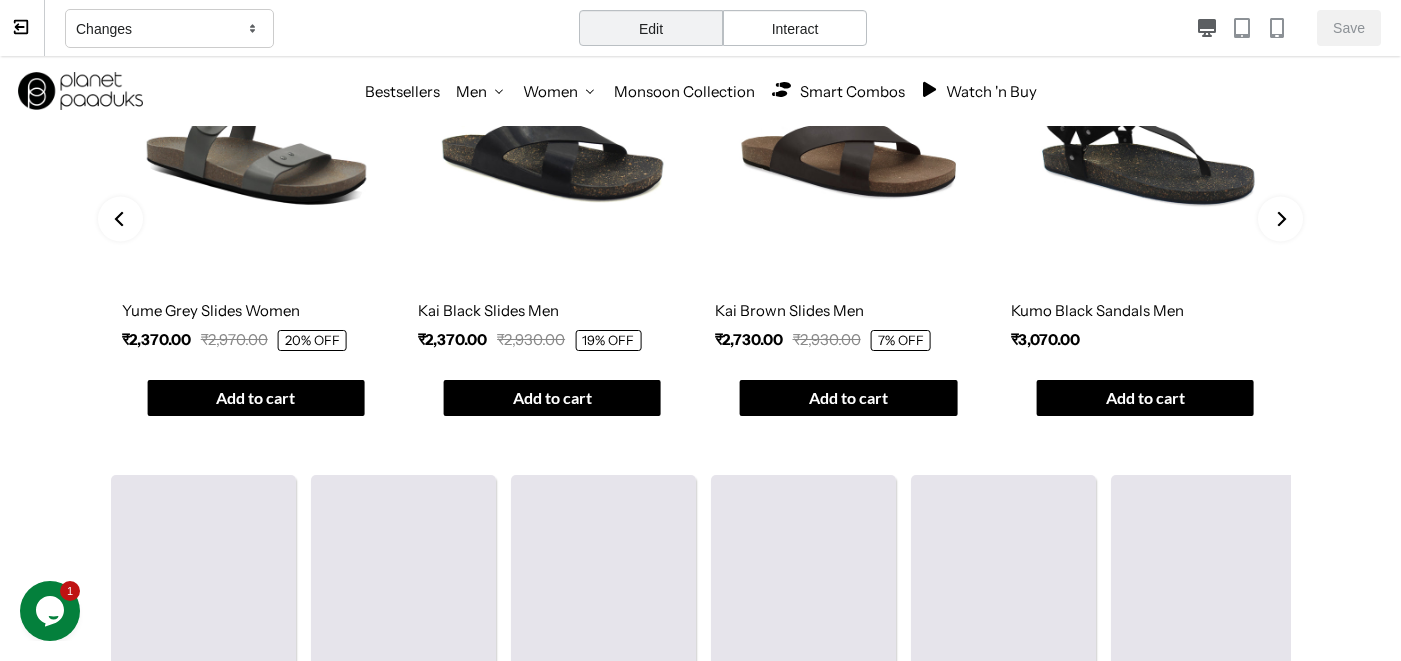 scroll, scrollTop: 894, scrollLeft: 0, axis: vertical 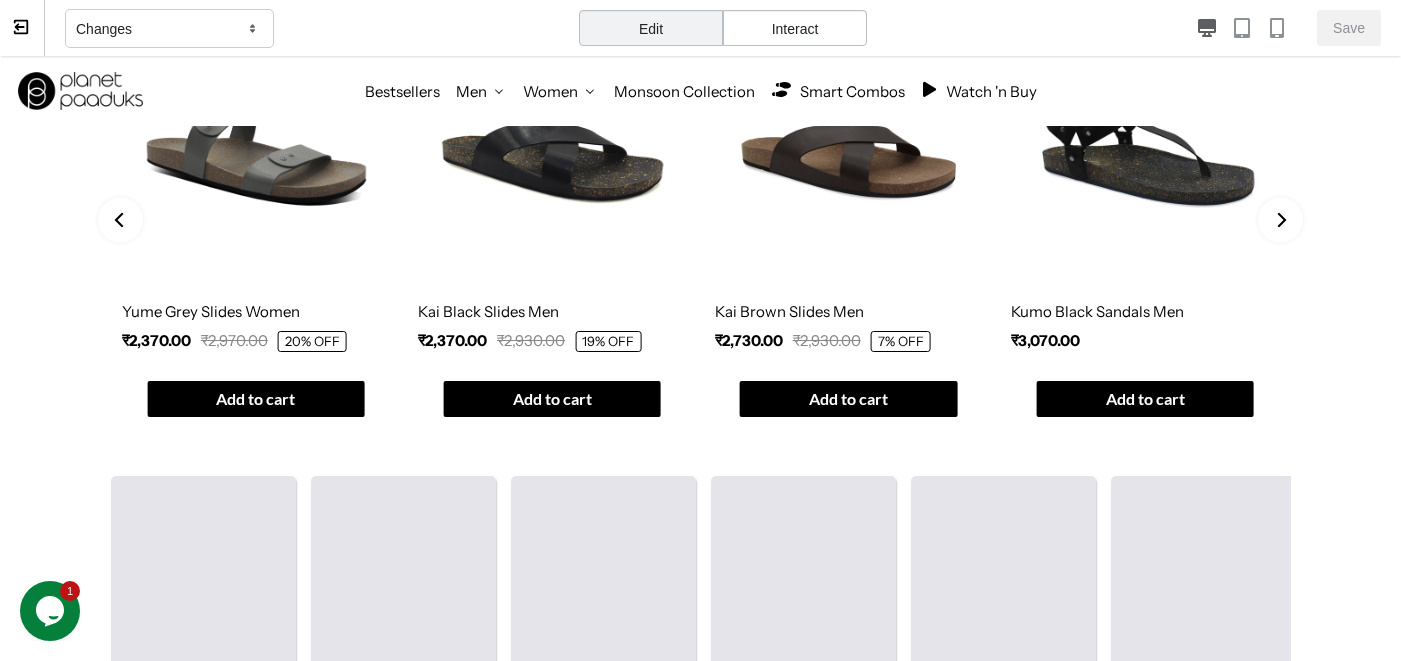 click at bounding box center (1280, 219) 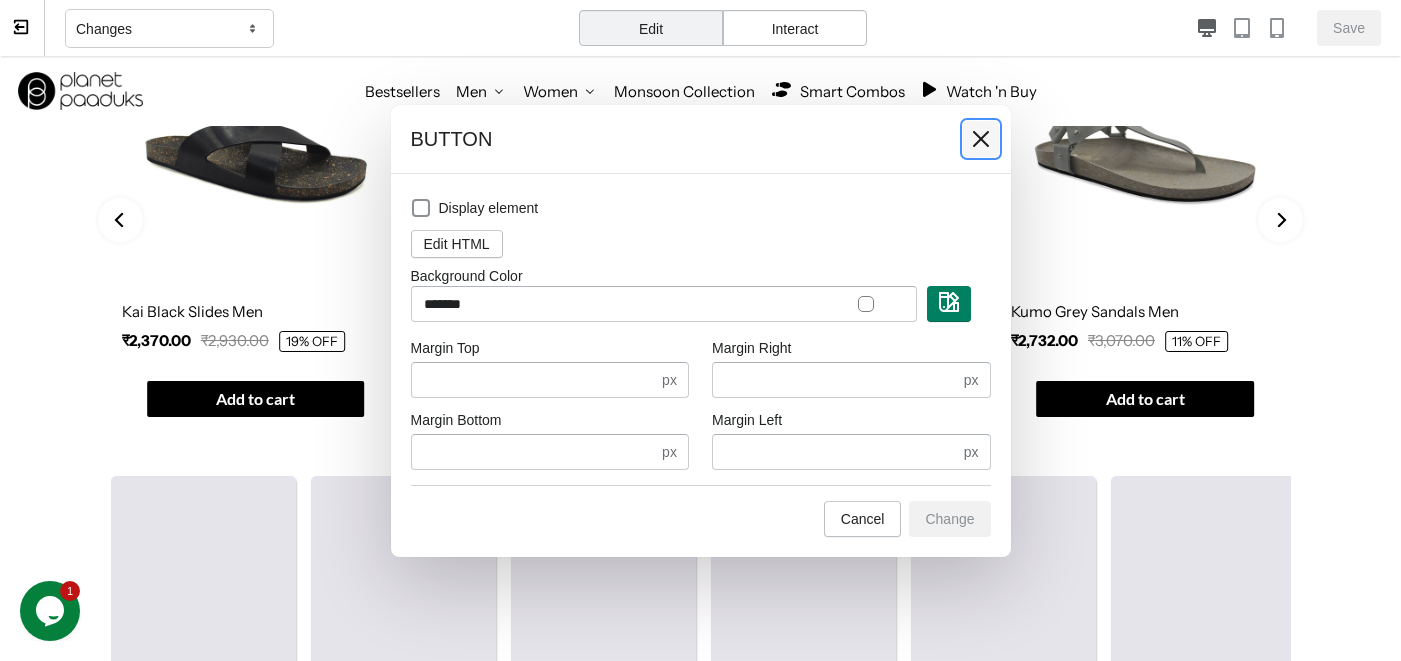 click 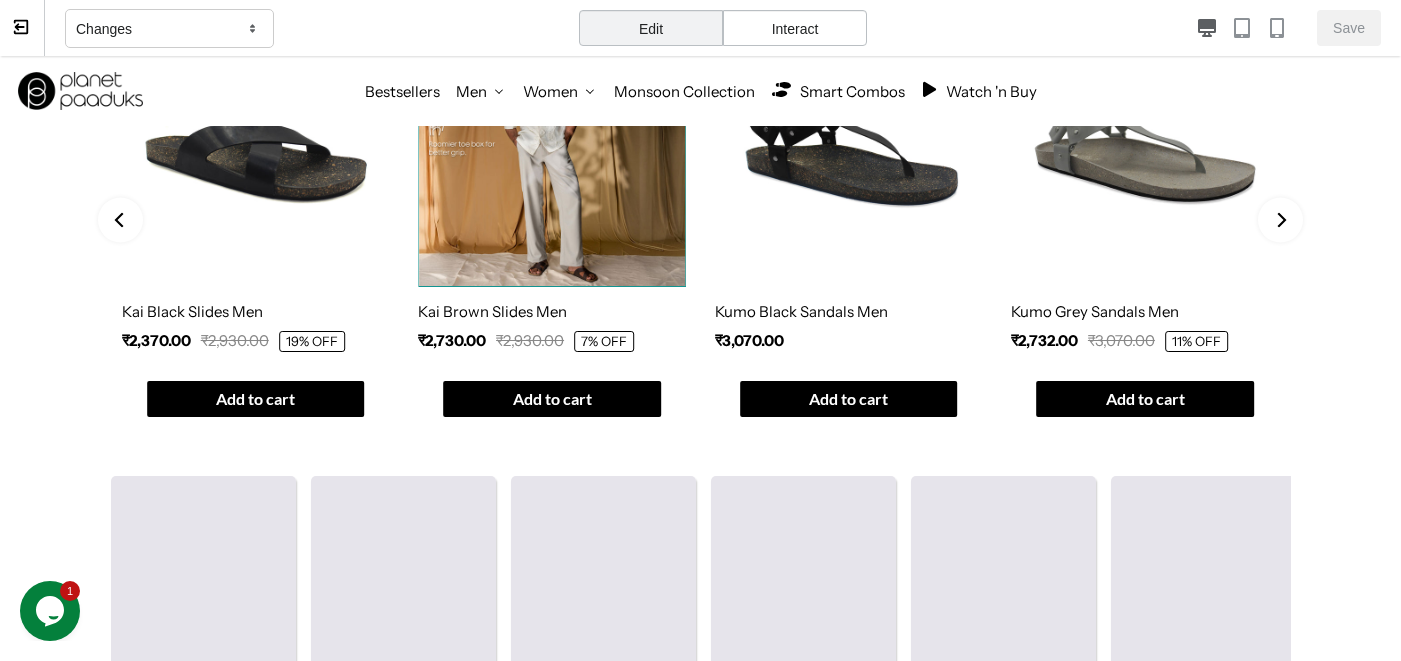 scroll, scrollTop: 0, scrollLeft: 0, axis: both 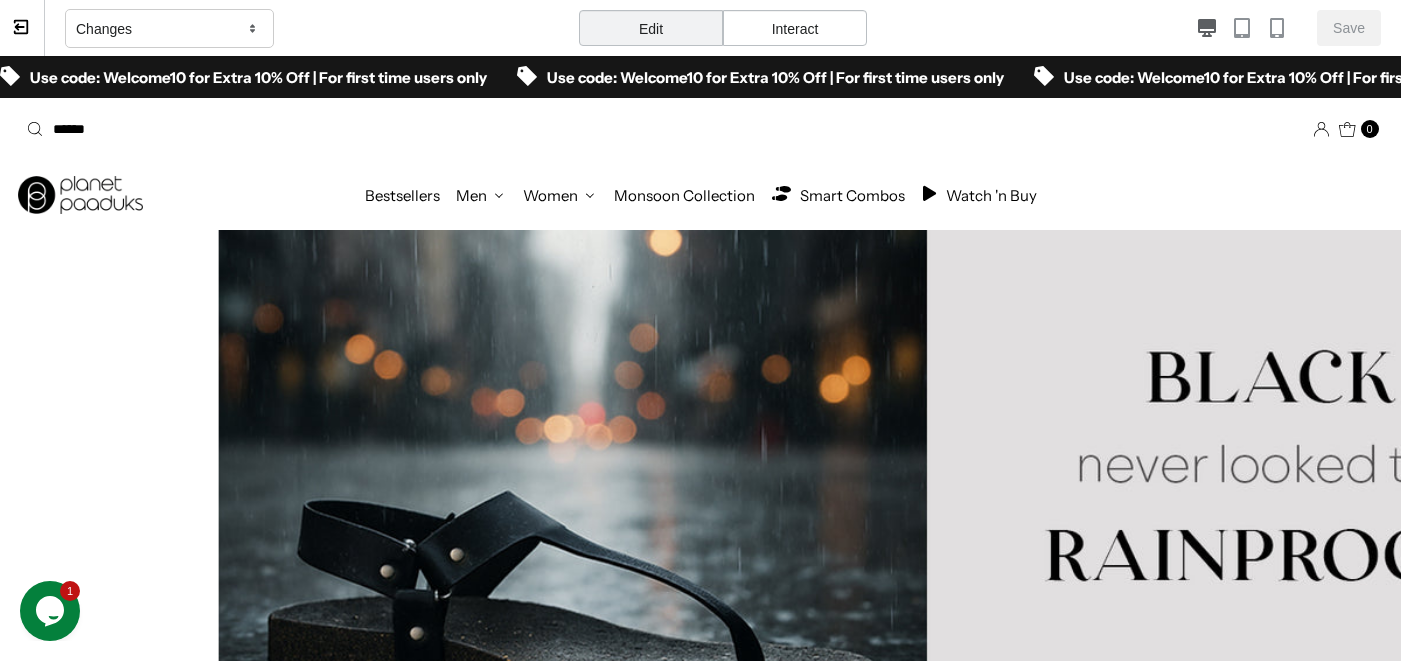 click at bounding box center [355, 129] 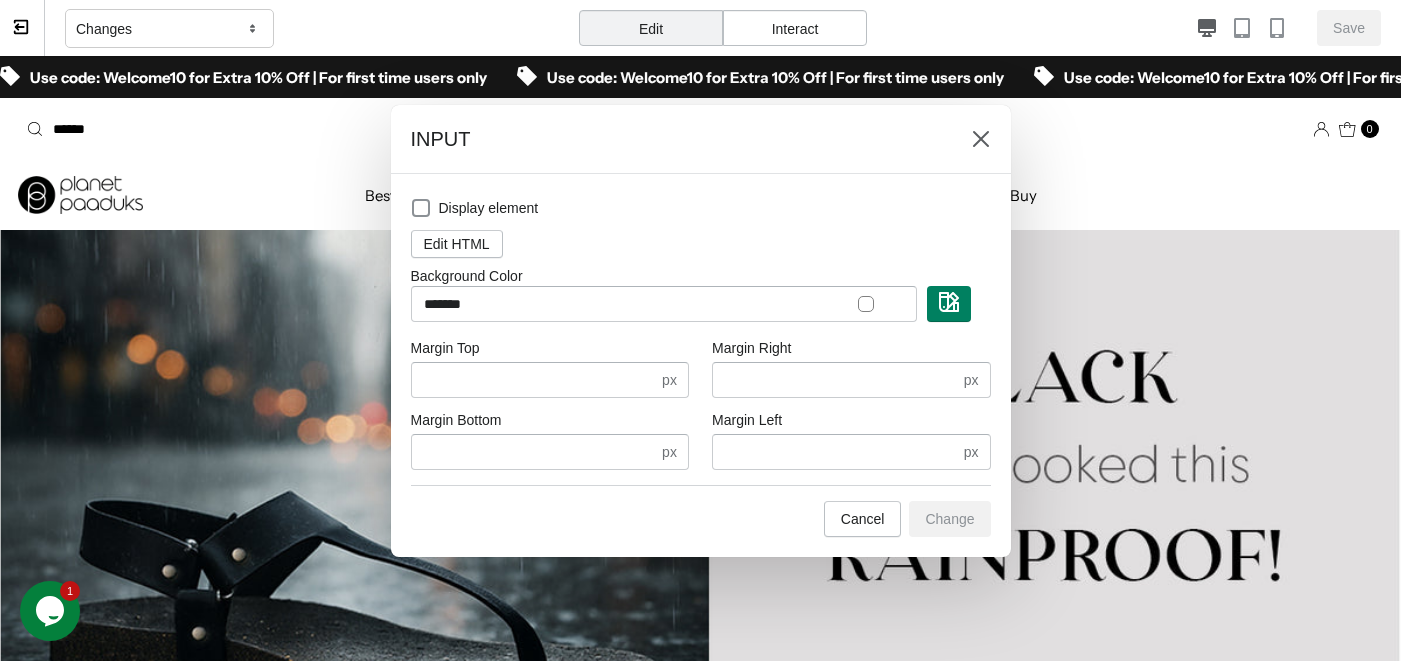 drag, startPoint x: 119, startPoint y: 70, endPoint x: 107, endPoint y: 117, distance: 48.507732 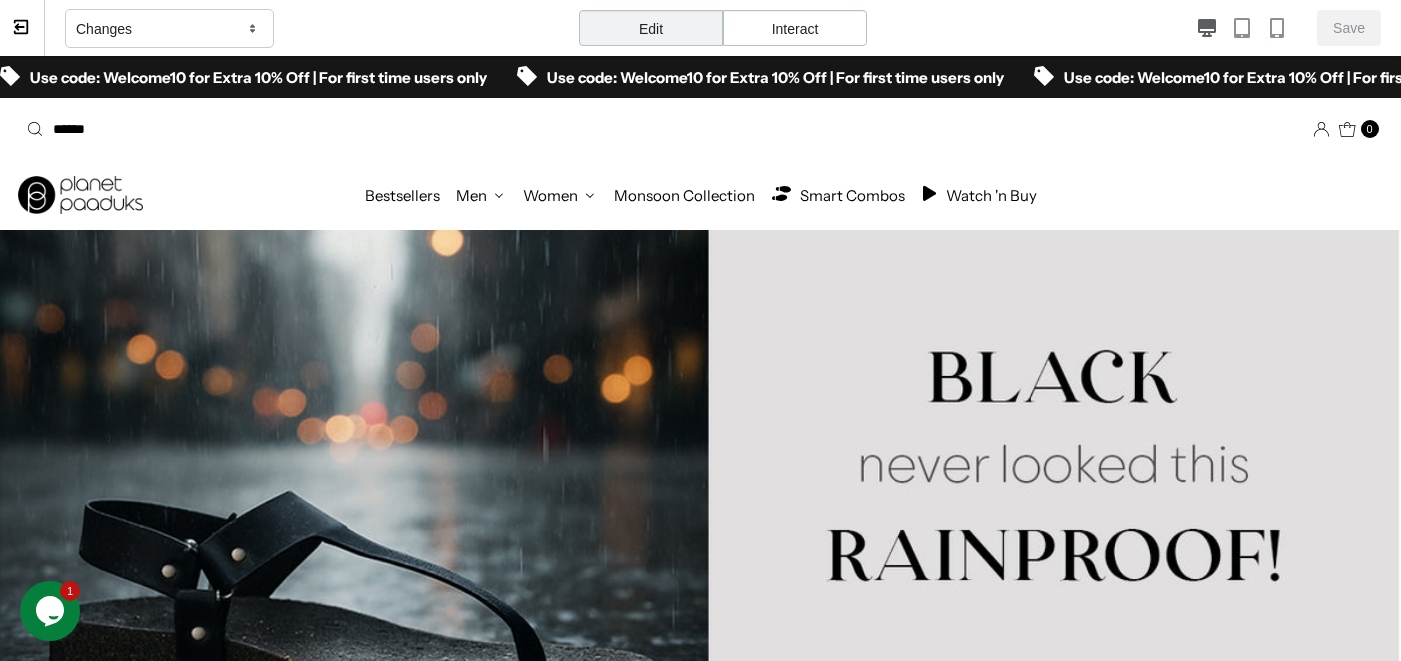 click at bounding box center (355, 129) 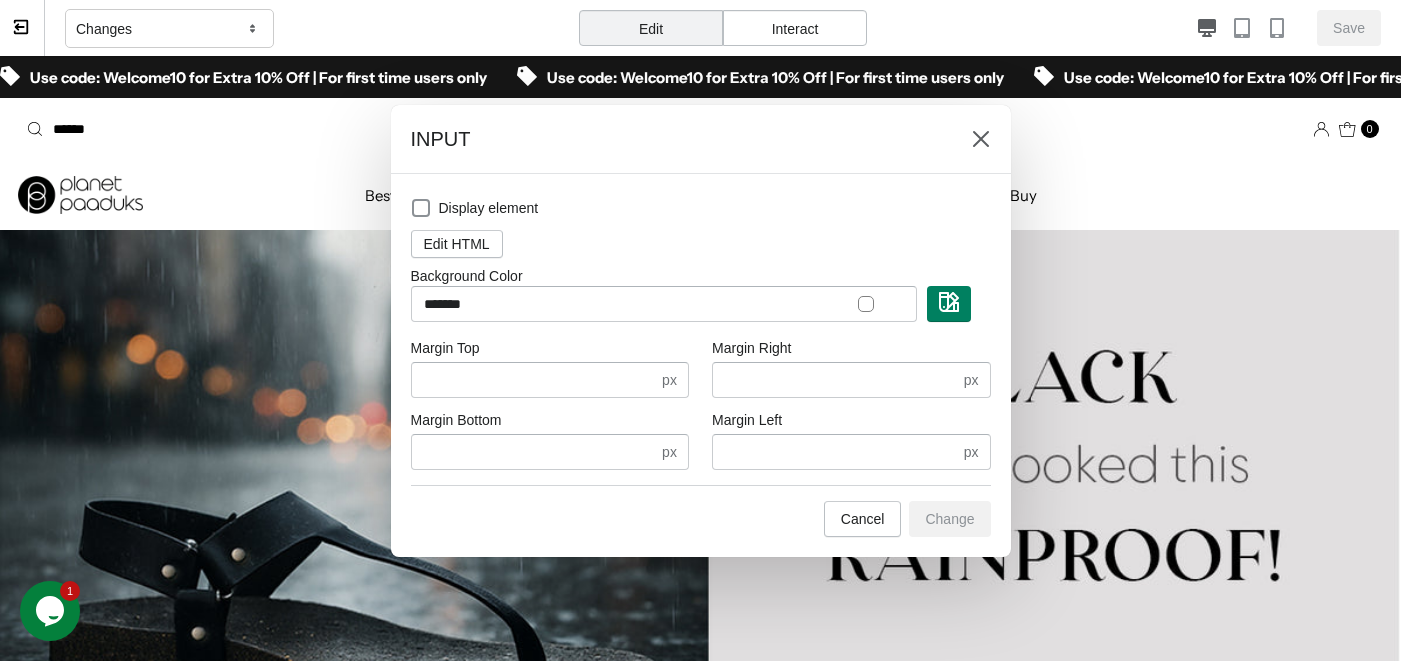 click at bounding box center (700, 330) 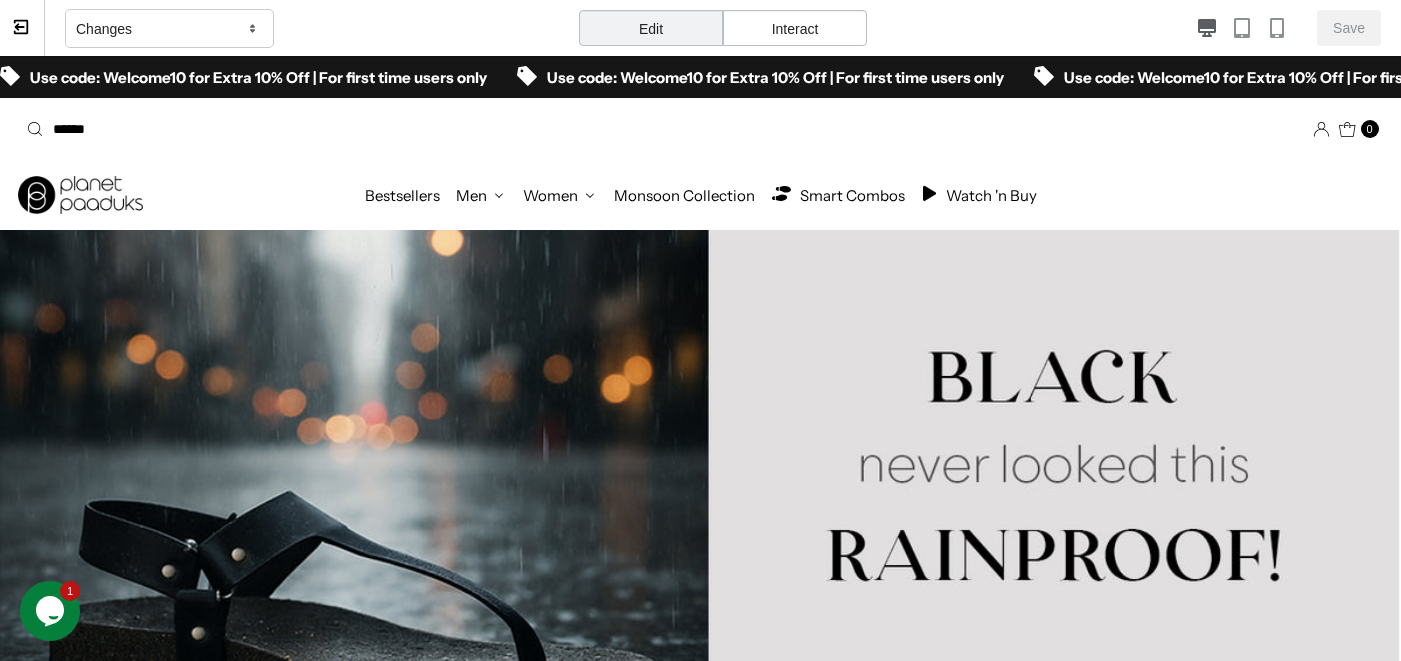 click at bounding box center [355, 129] 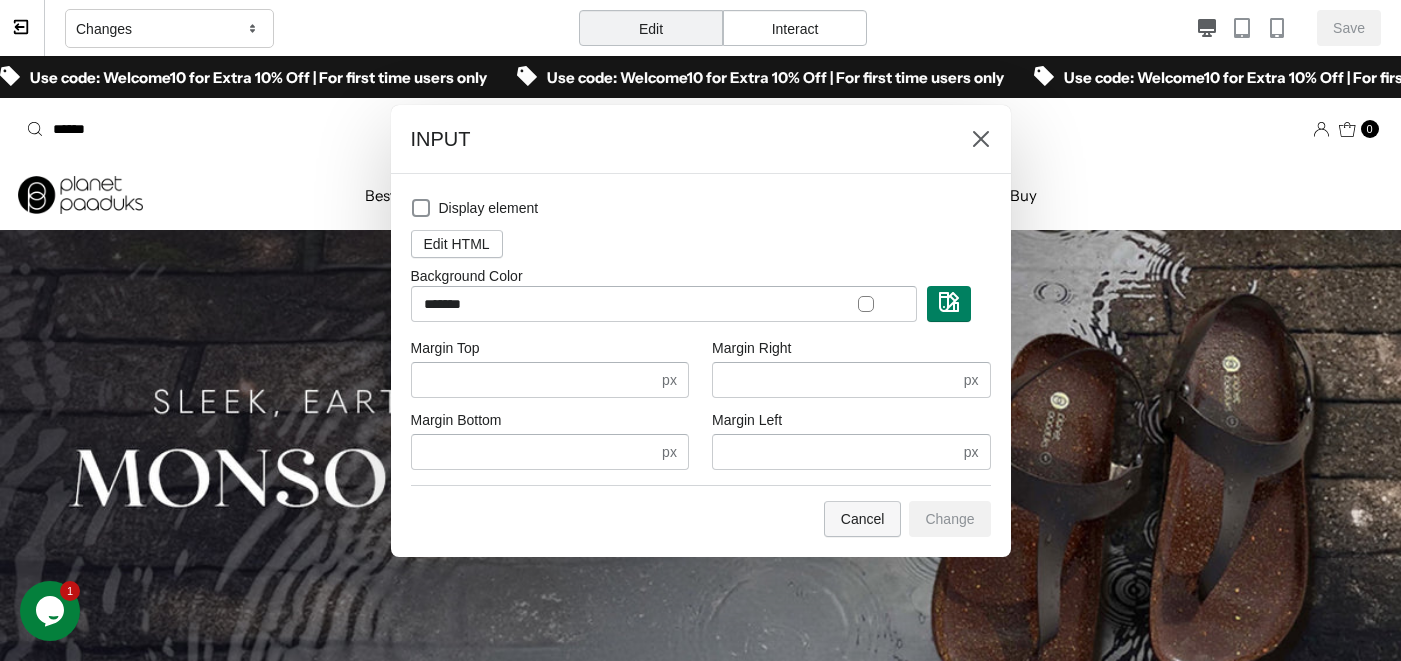 click on "Cancel" at bounding box center [863, 519] 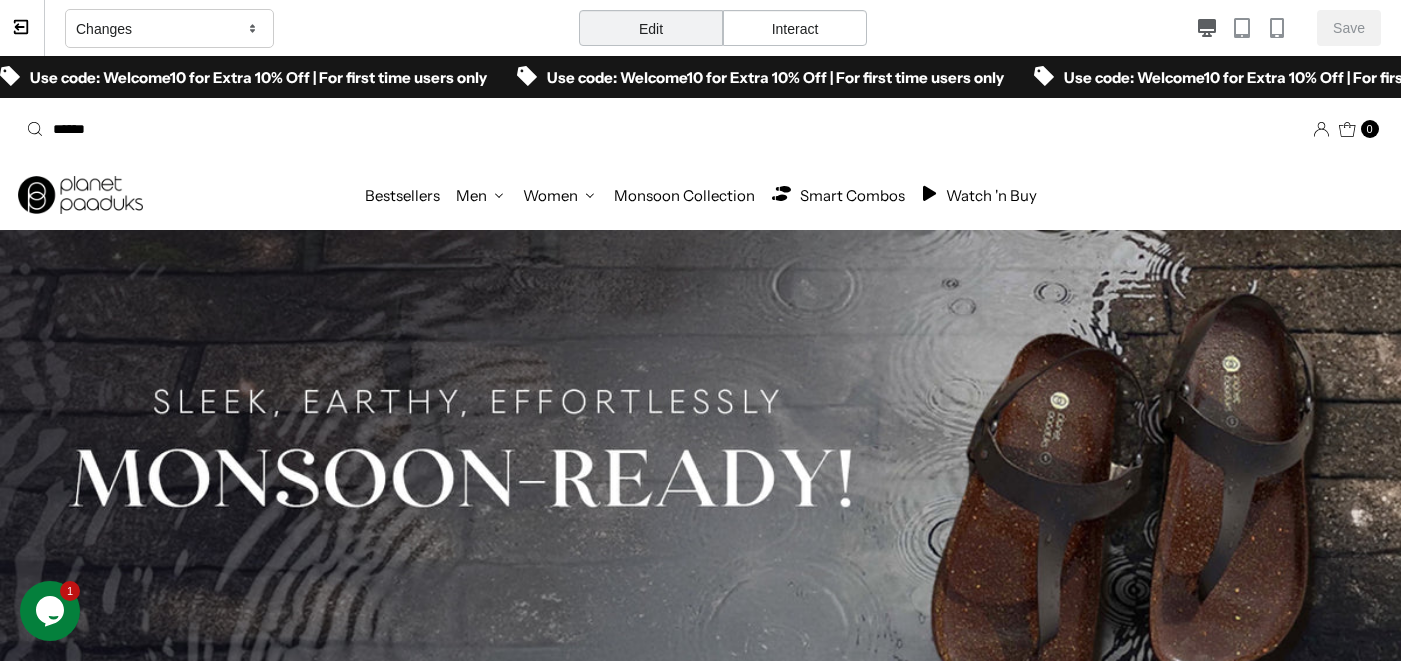click on "Interact" at bounding box center [795, 28] 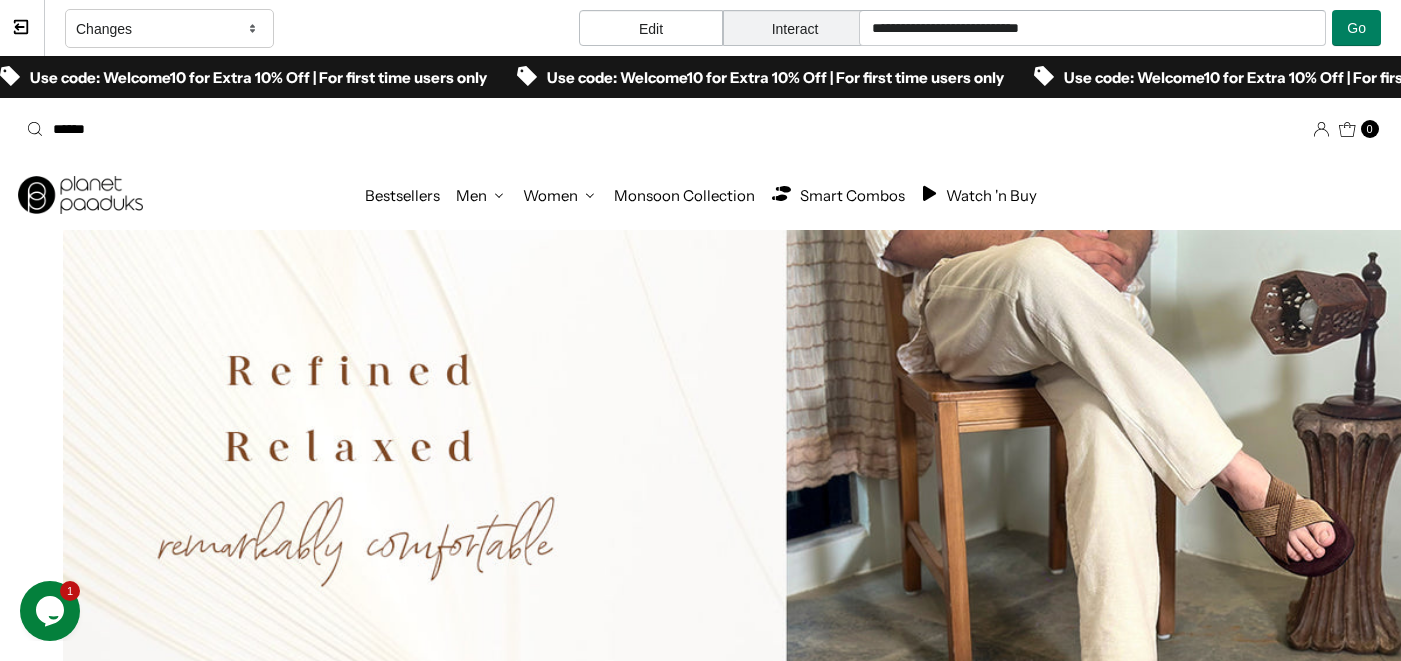 click at bounding box center (355, 129) 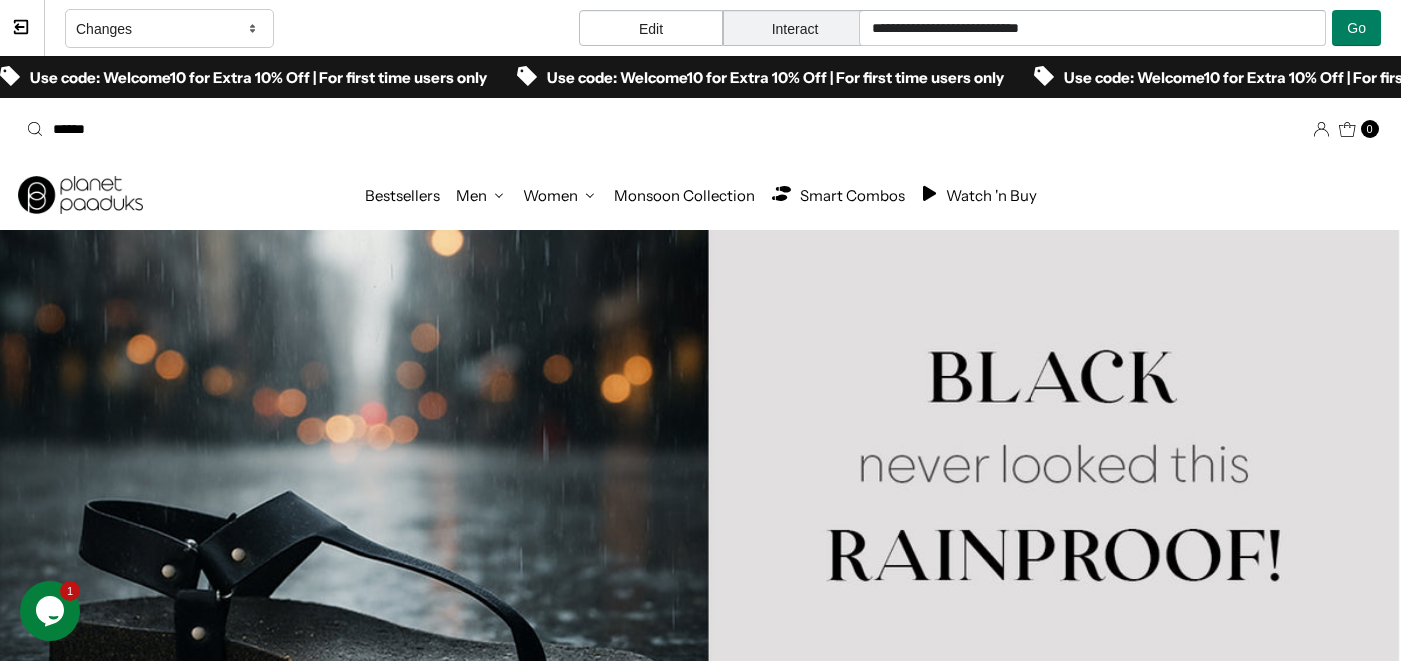 type on "******" 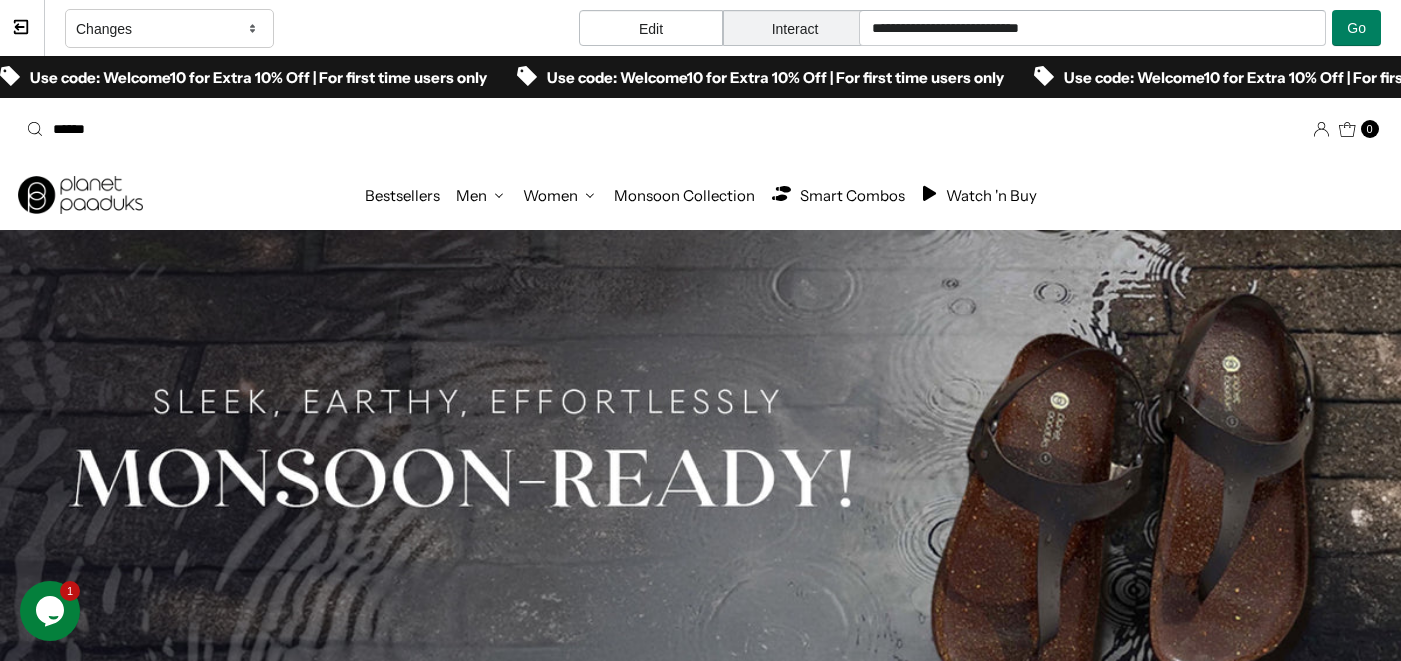 click on "******" at bounding box center (355, 129) 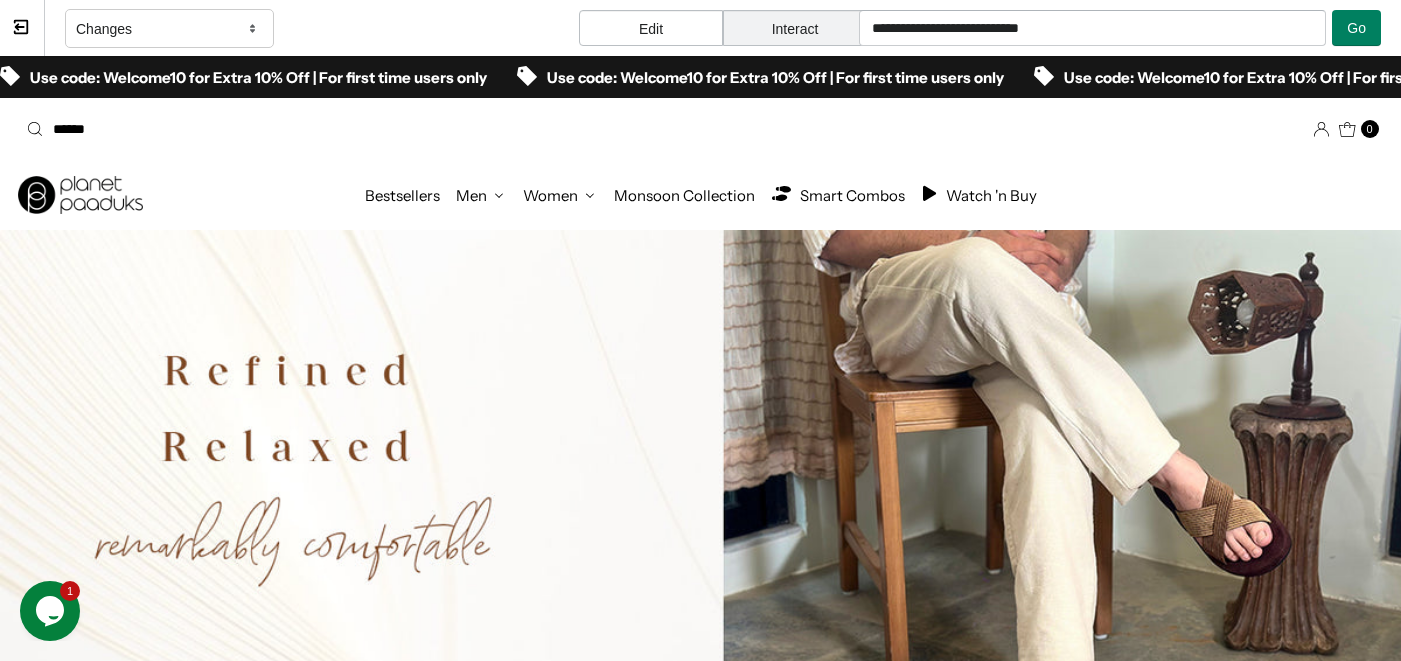 click on "******" at bounding box center [355, 129] 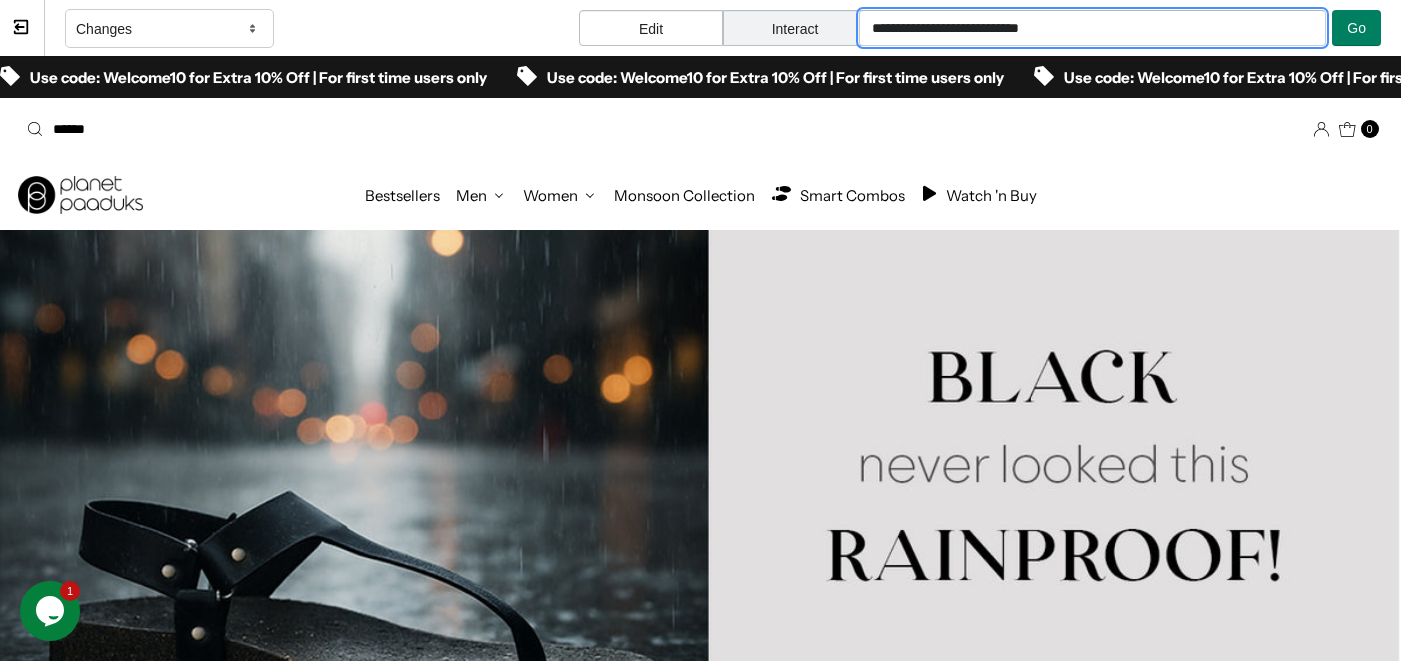 click on "**********" at bounding box center [1093, 28] 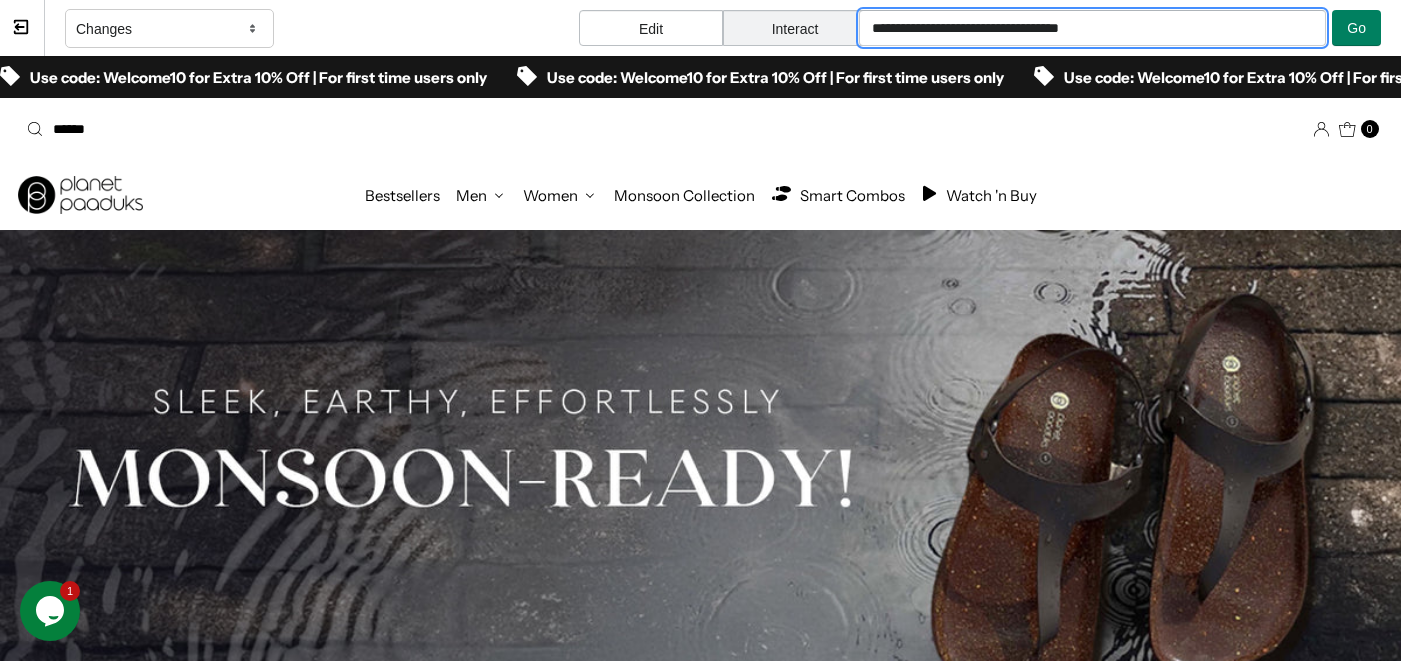 click on "**********" at bounding box center (1120, 28) 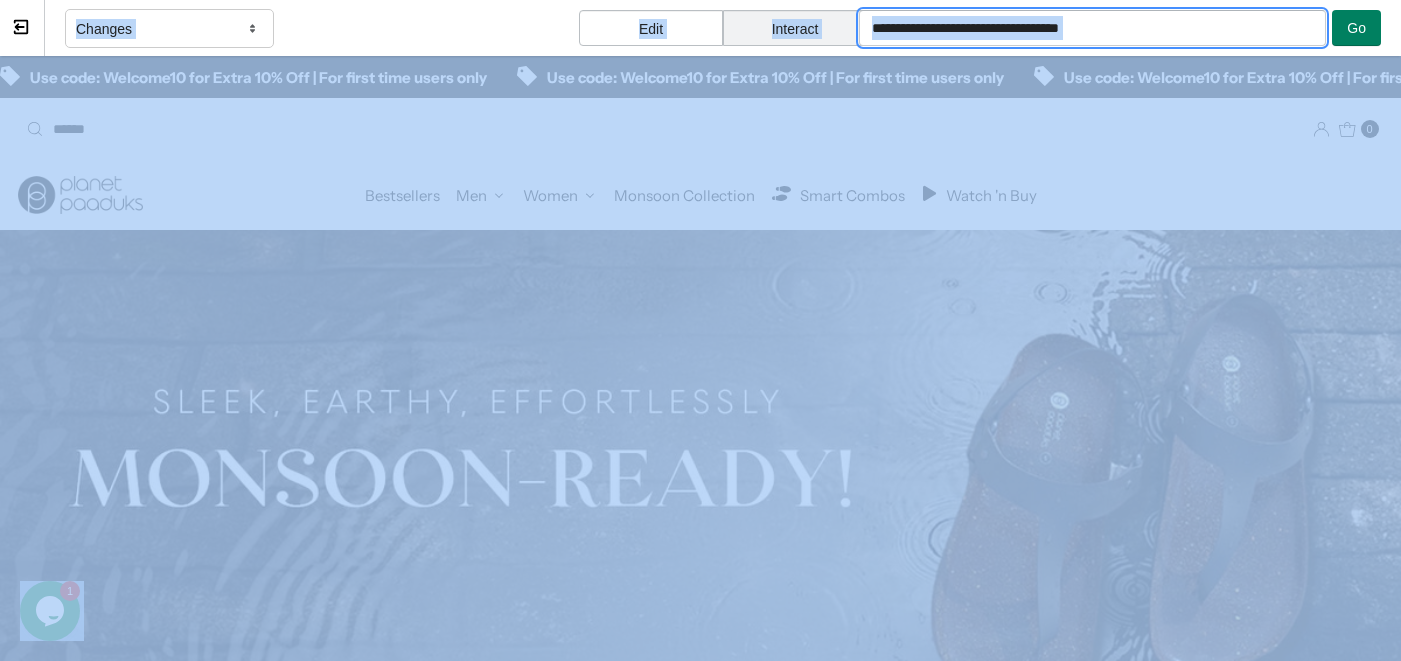 click on "**********" at bounding box center [1093, 28] 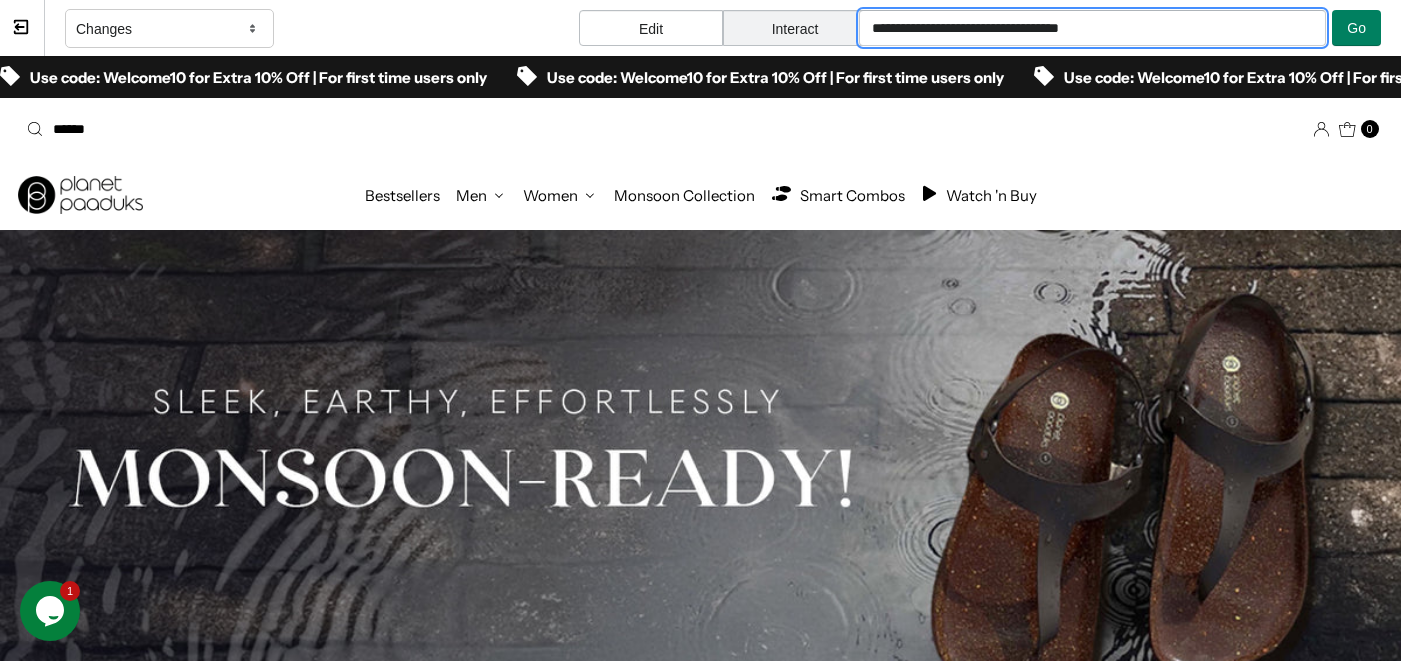 click on "**********" at bounding box center [1093, 28] 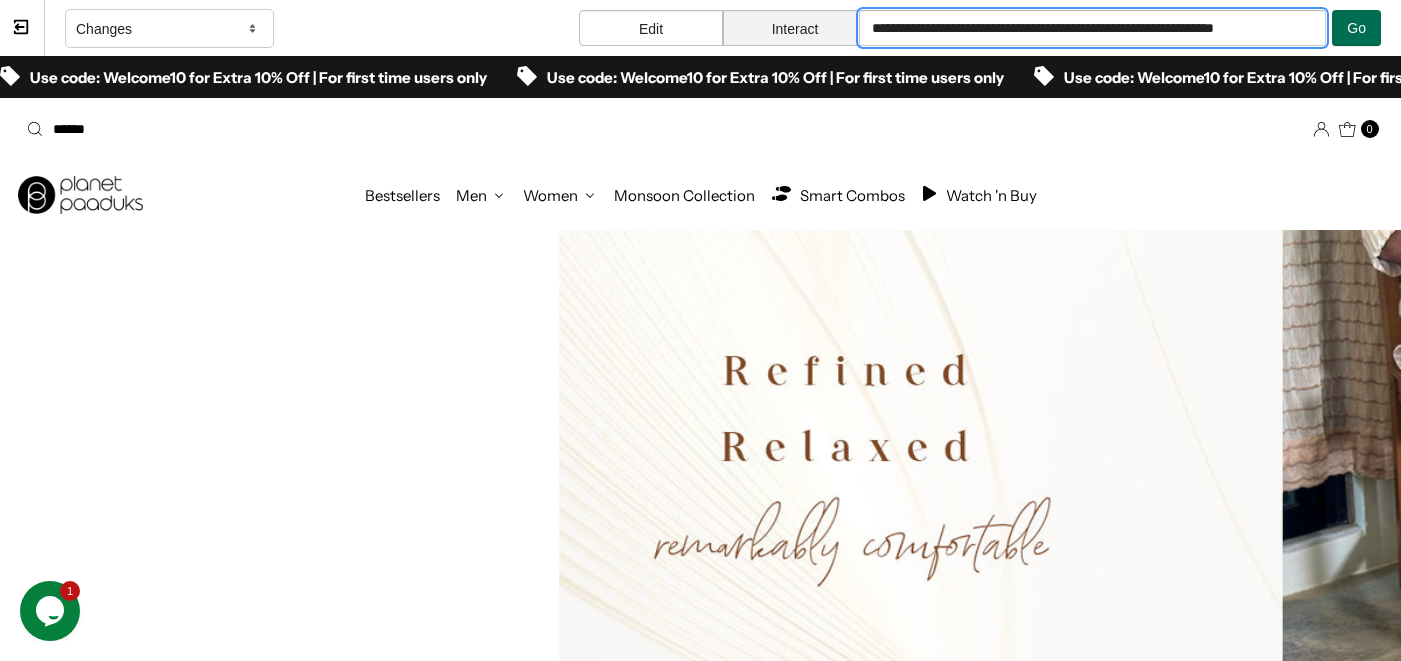 type on "**********" 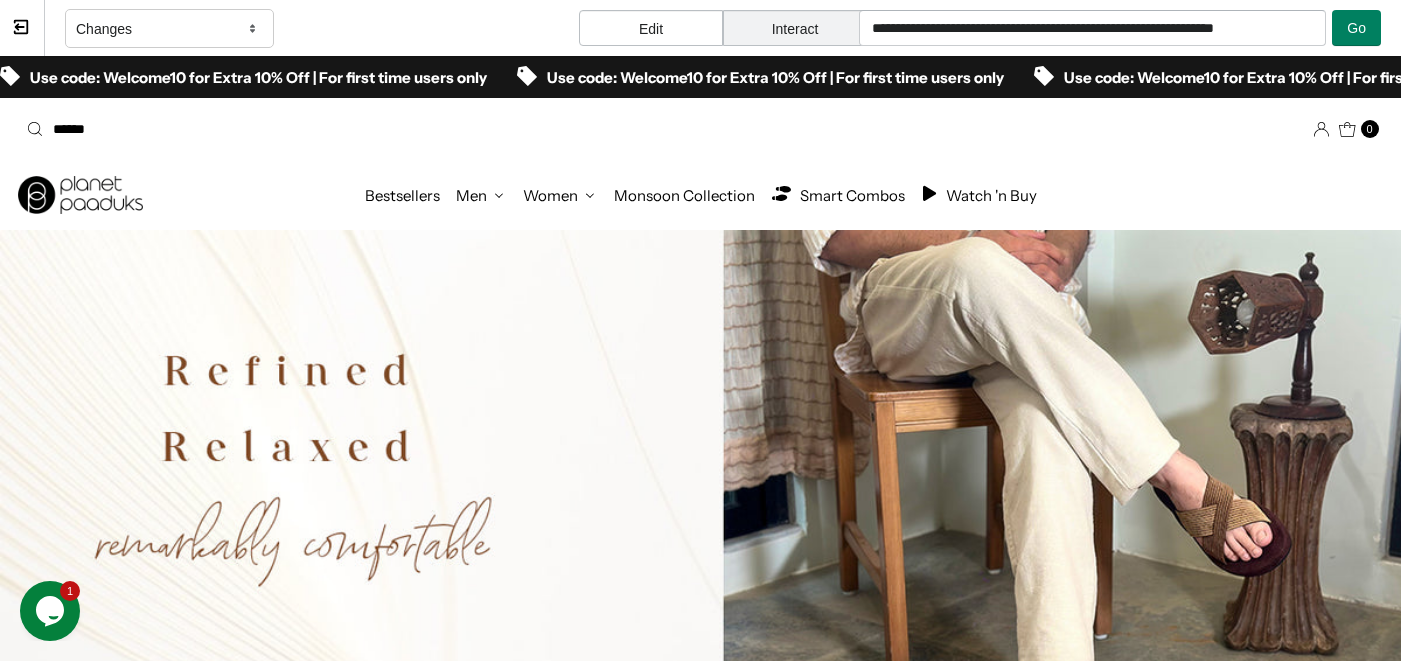 click on "Edit" at bounding box center (651, 28) 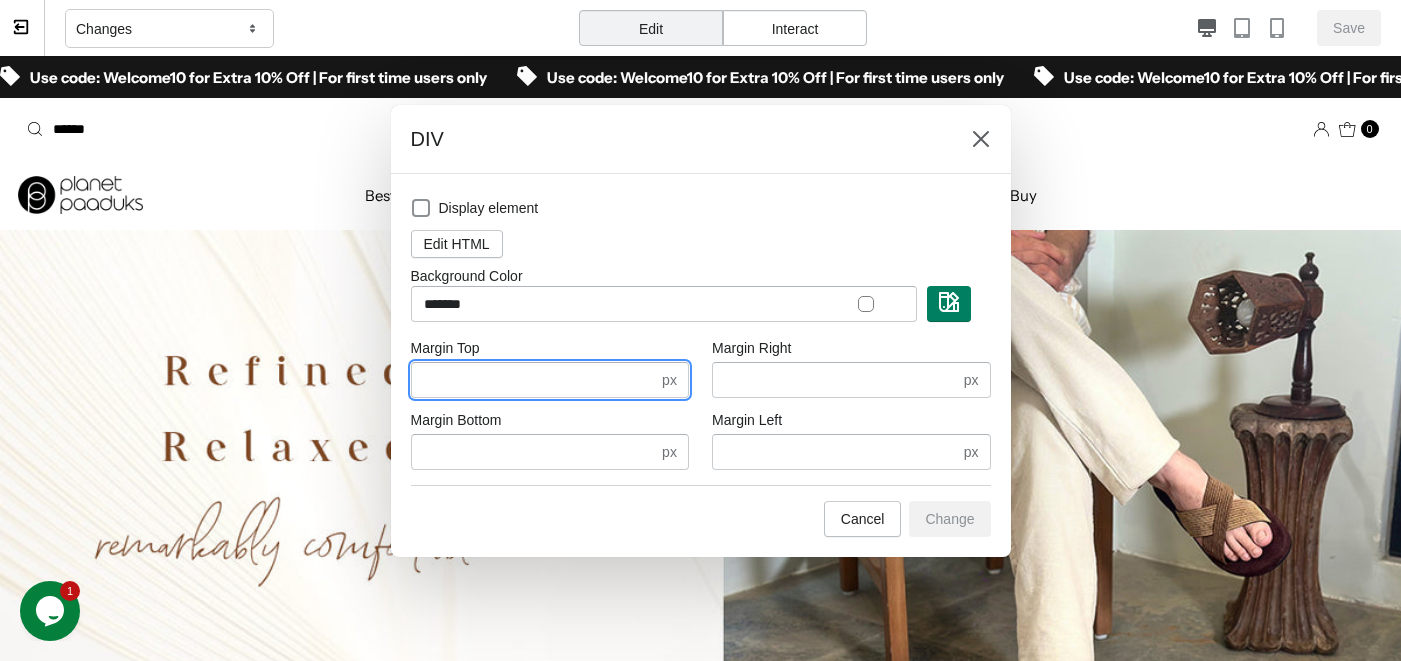 click on "*" at bounding box center (535, 380) 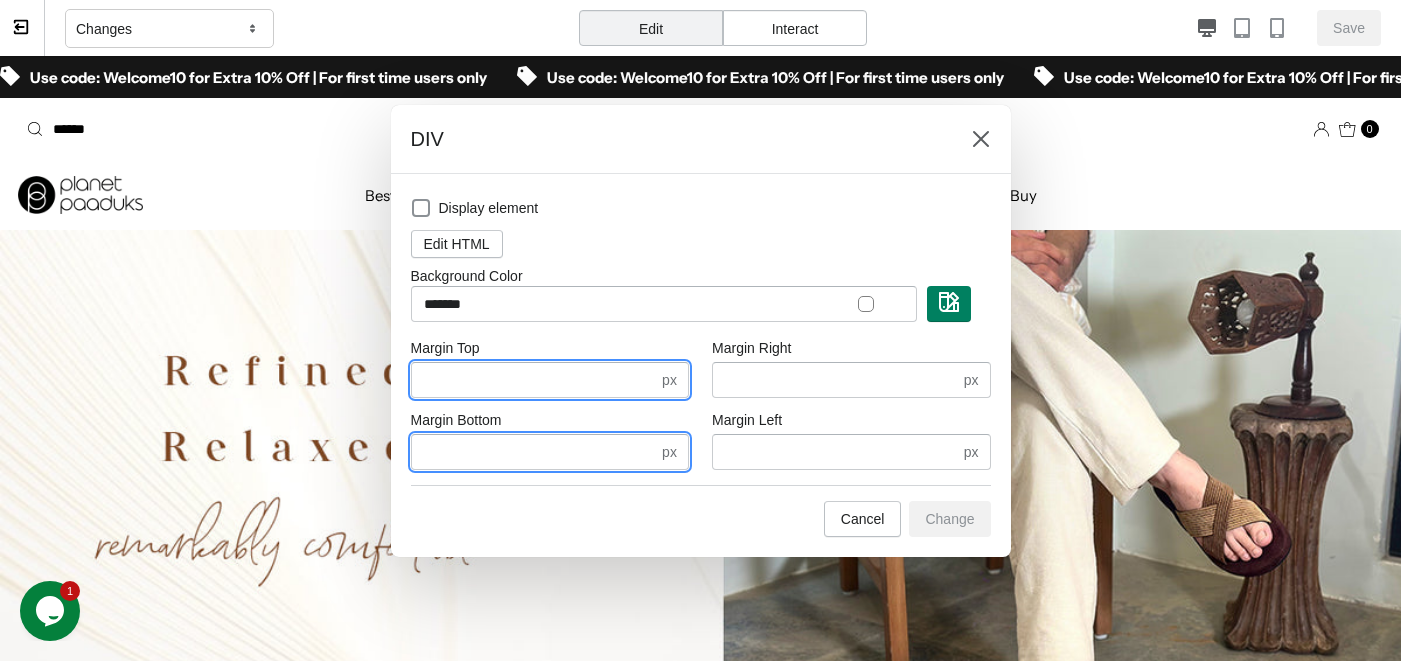 click on "*" at bounding box center (535, 452) 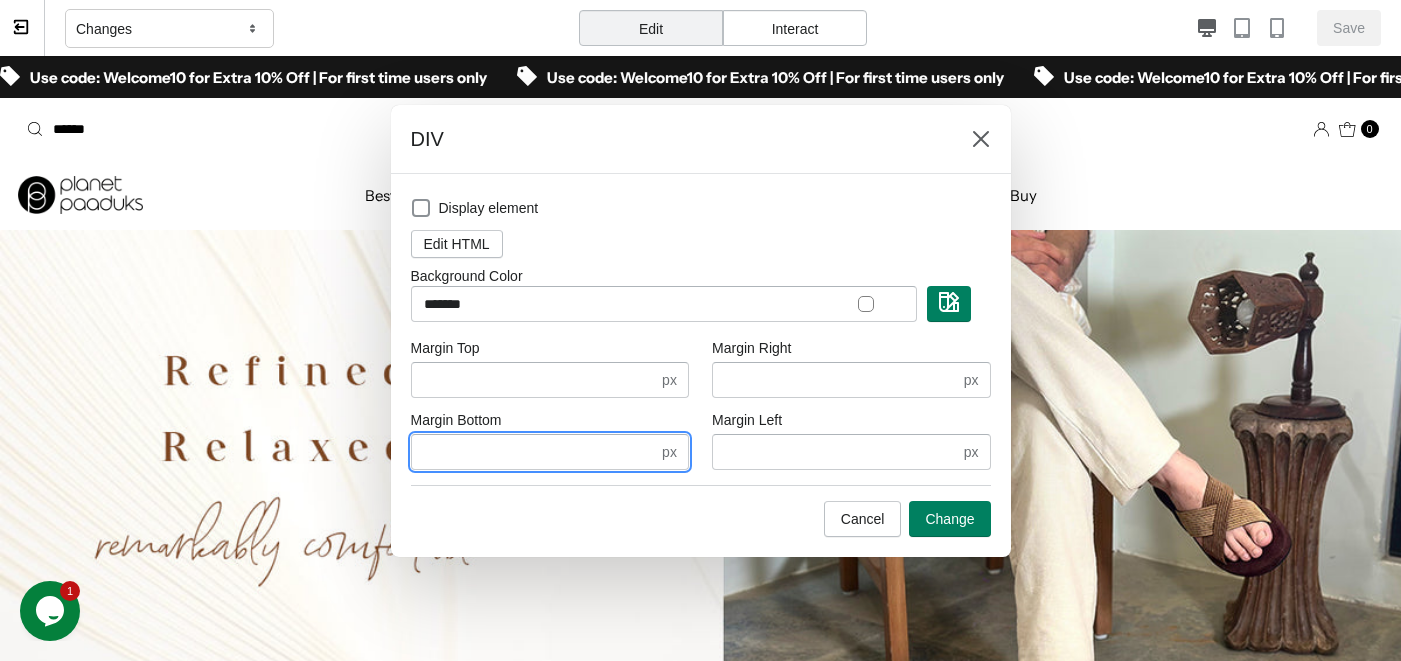 type on "*" 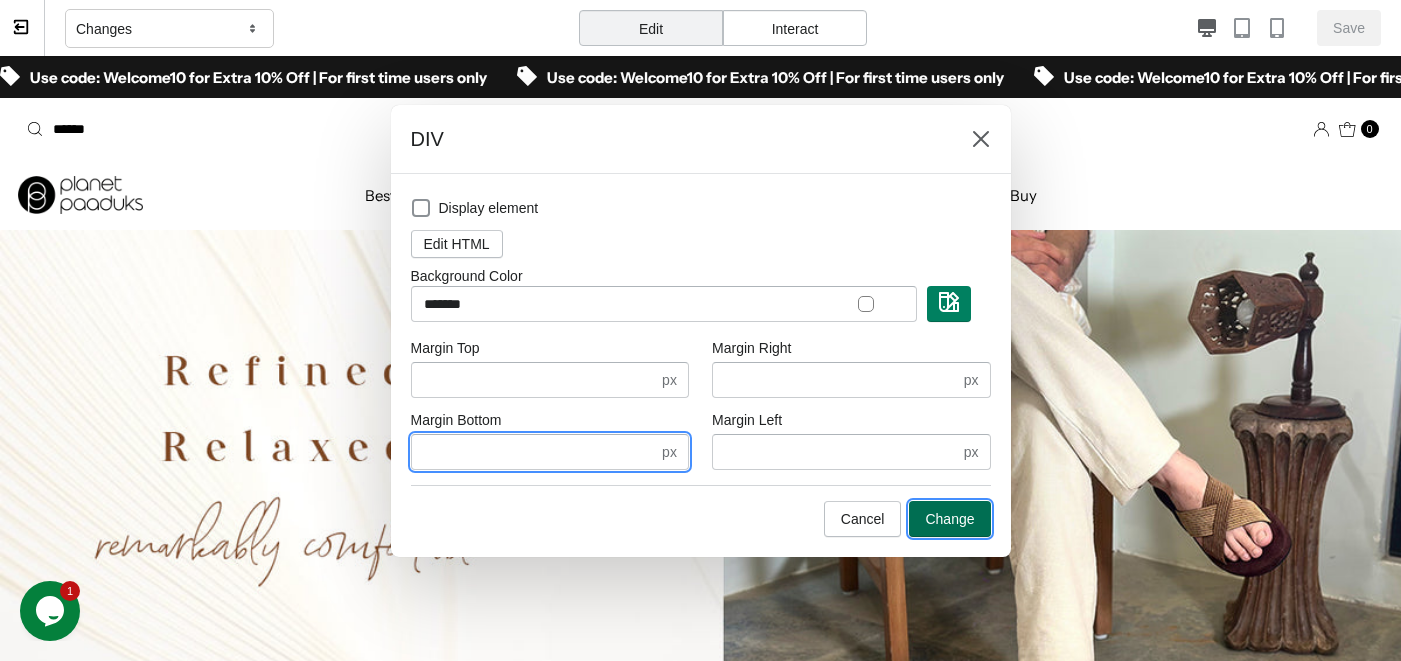 click on "Change" at bounding box center [949, 519] 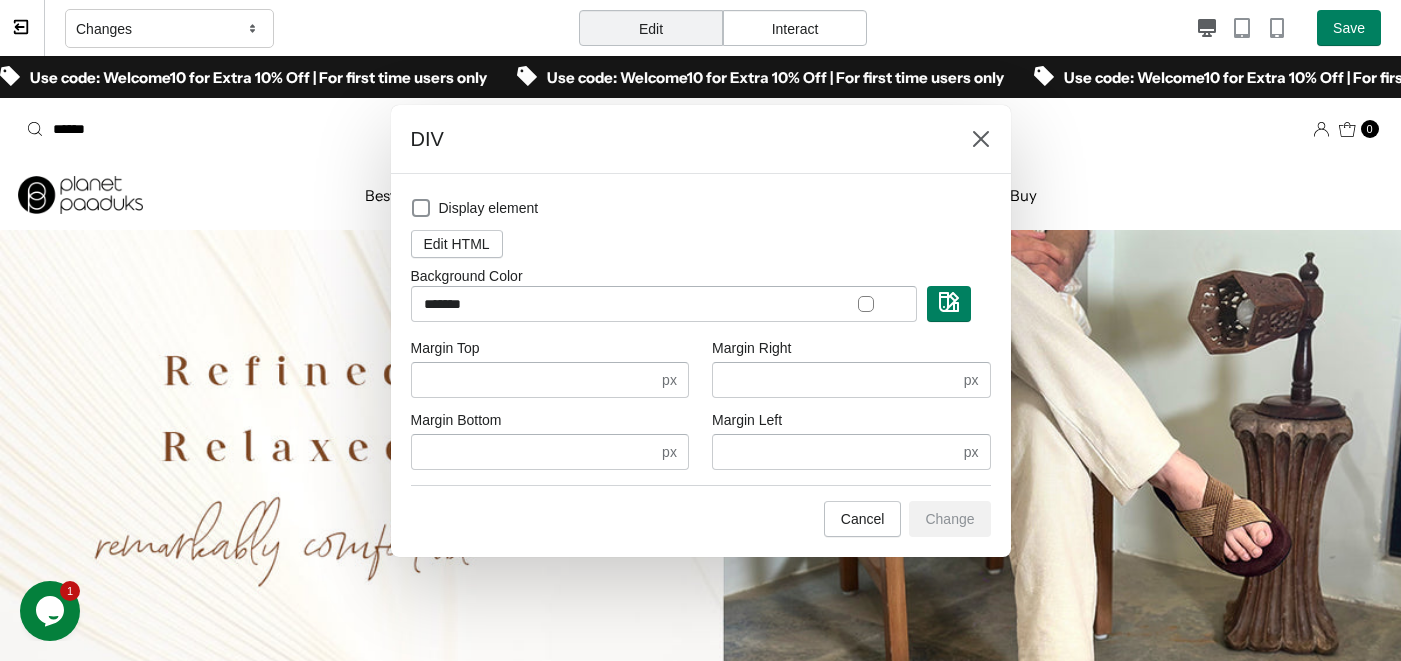 click at bounding box center (700, 330) 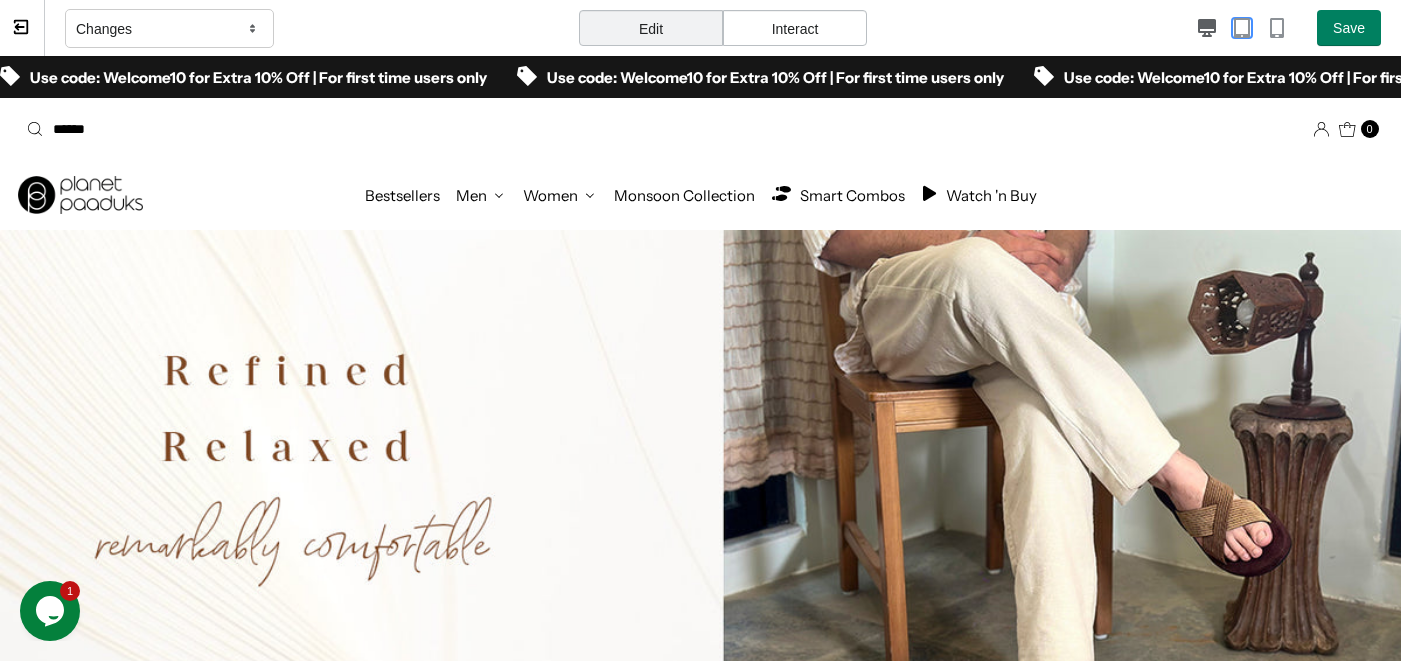 click 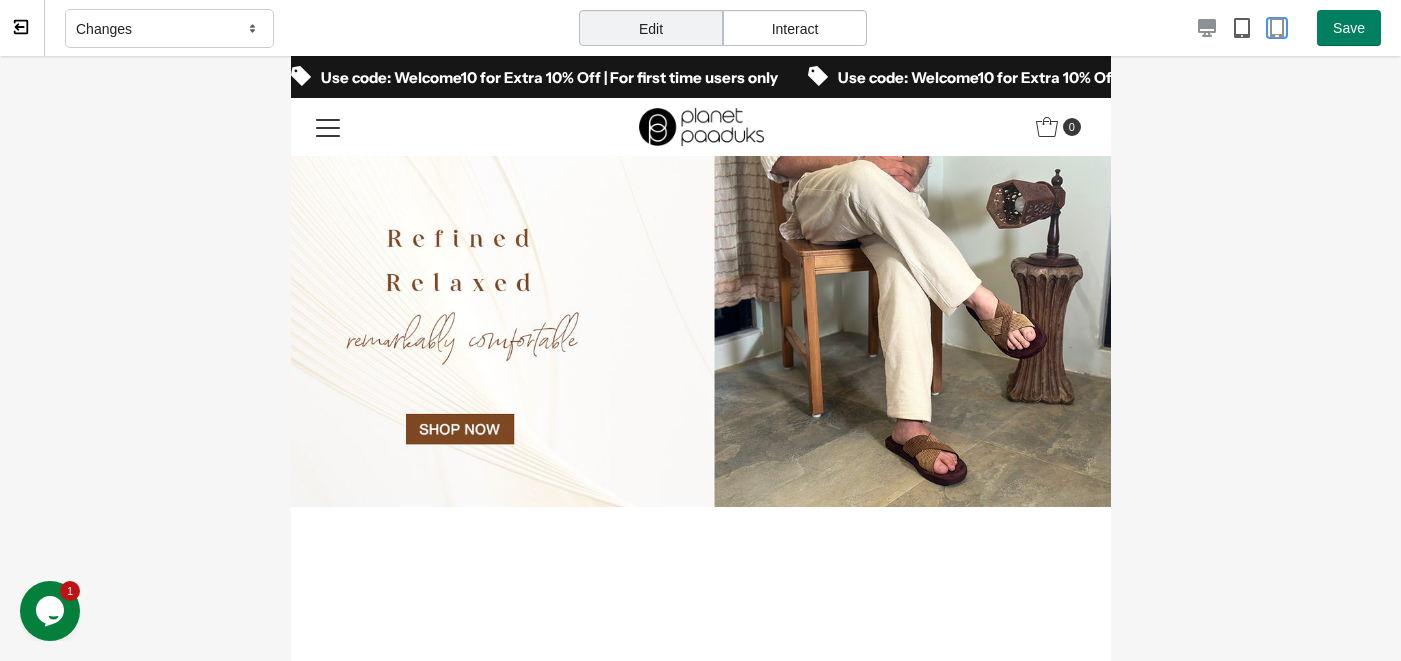 click 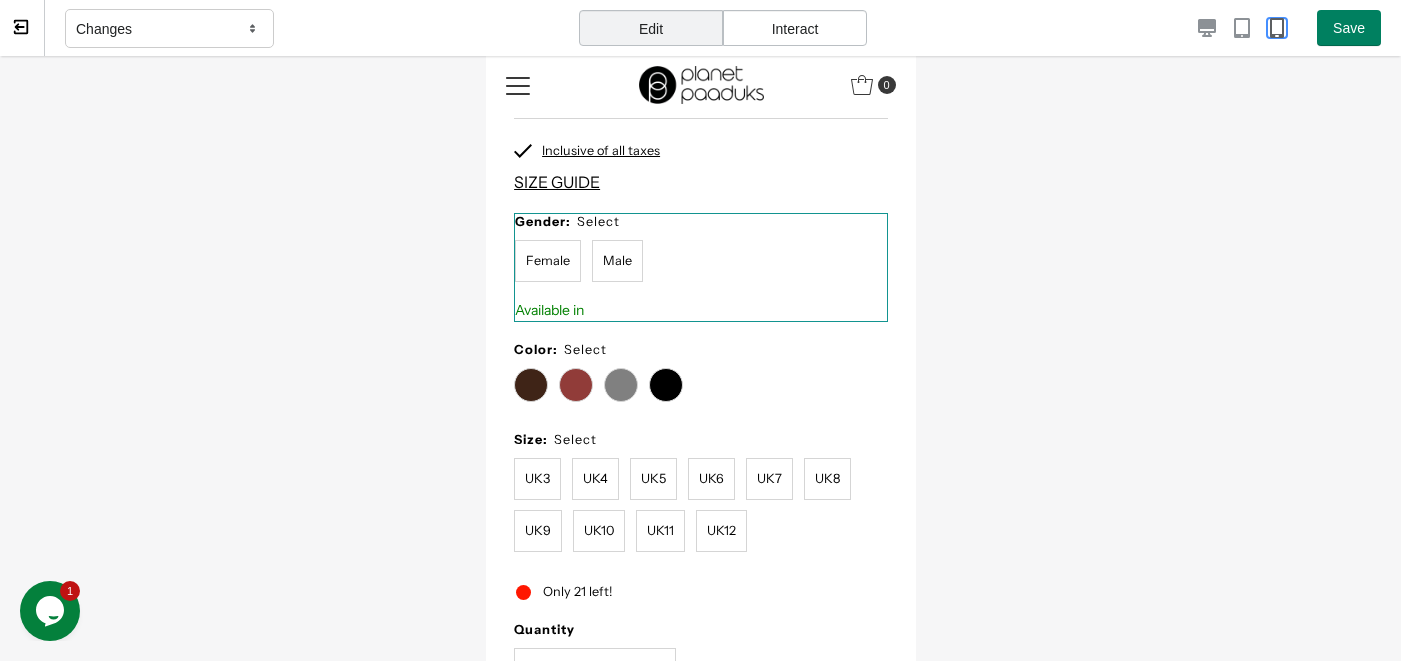 scroll, scrollTop: 0, scrollLeft: 0, axis: both 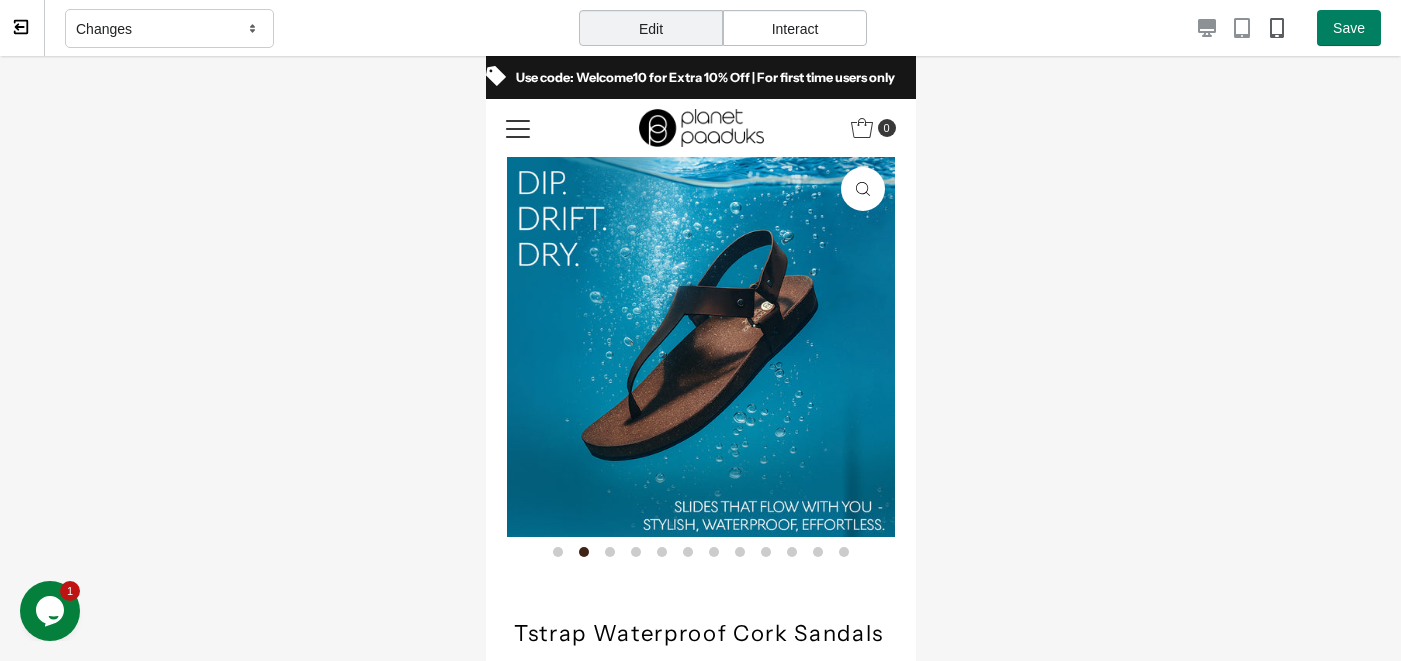 click on "Changes" at bounding box center (169, 29) 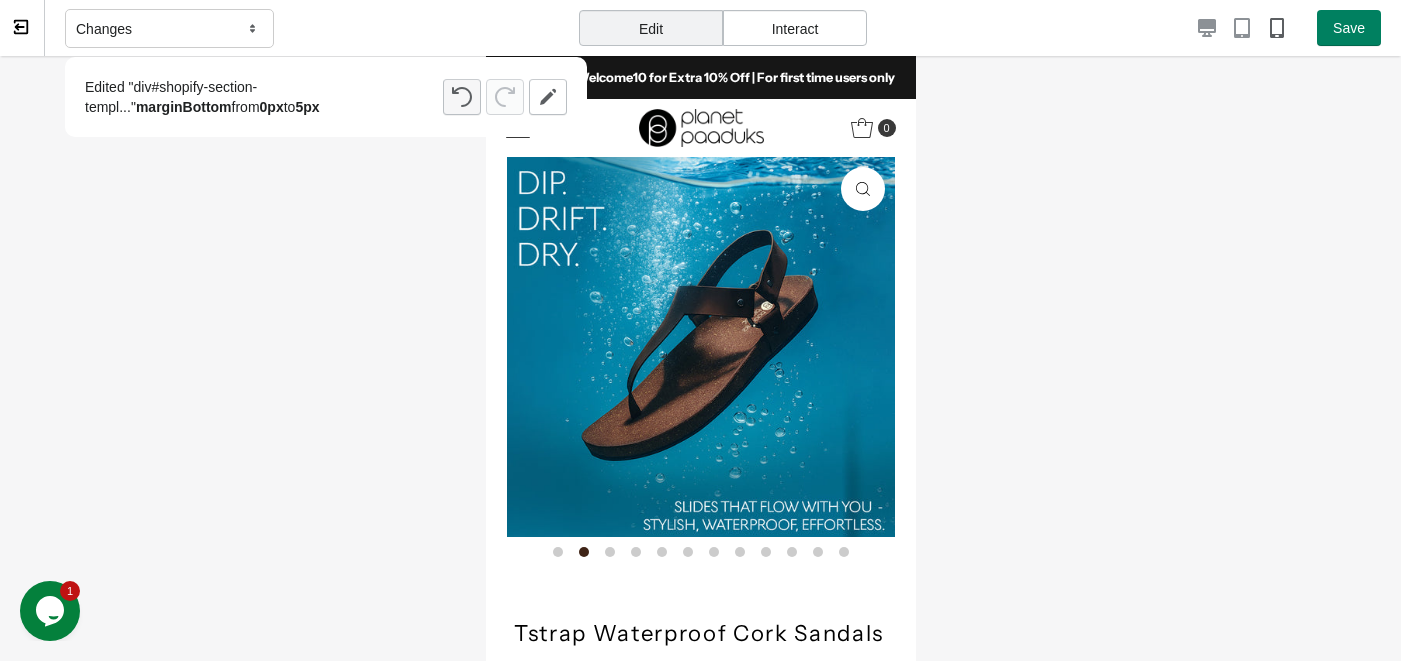 click 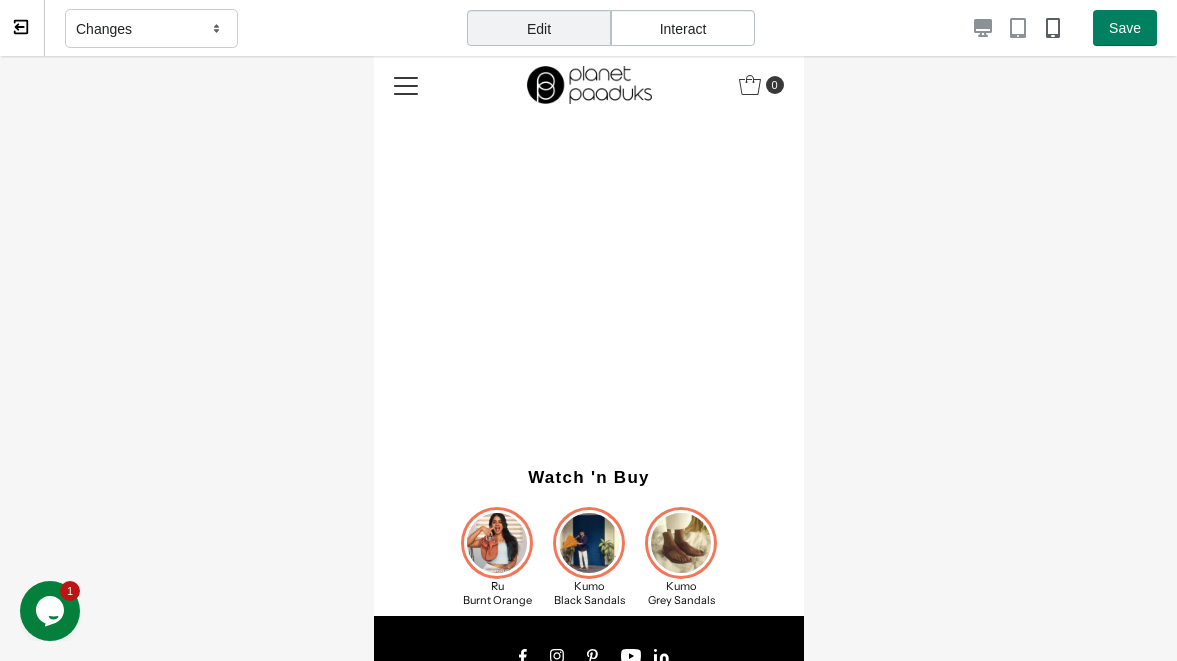 scroll, scrollTop: 1929, scrollLeft: 0, axis: vertical 